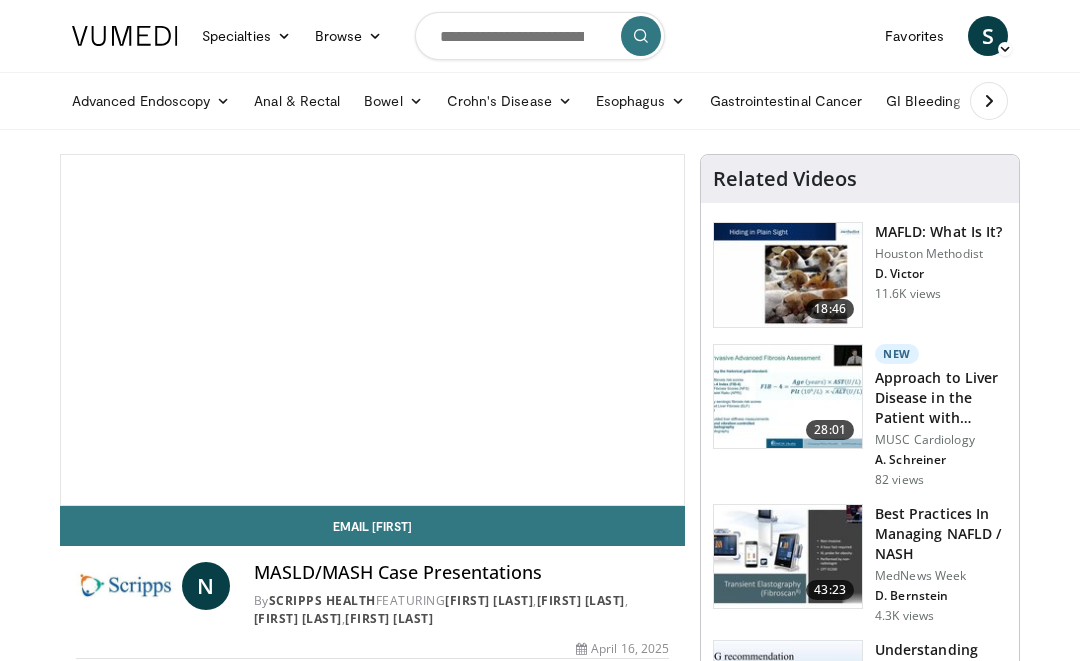 scroll, scrollTop: 0, scrollLeft: 0, axis: both 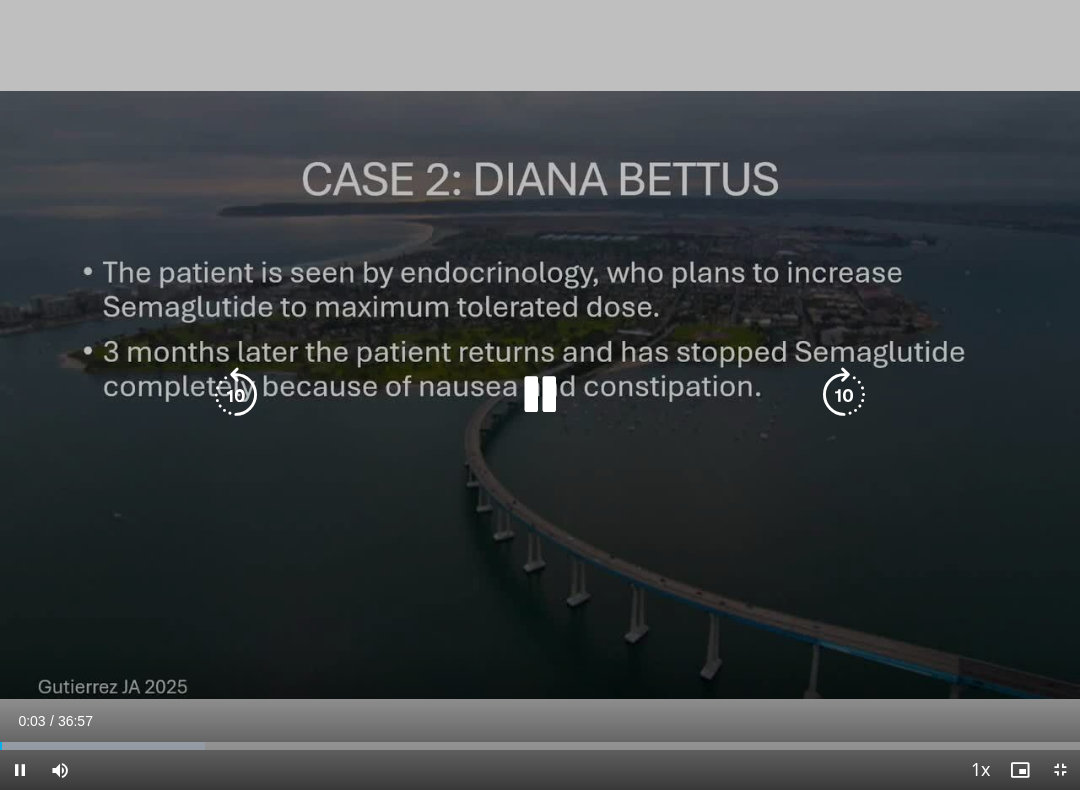 click at bounding box center [844, 395] 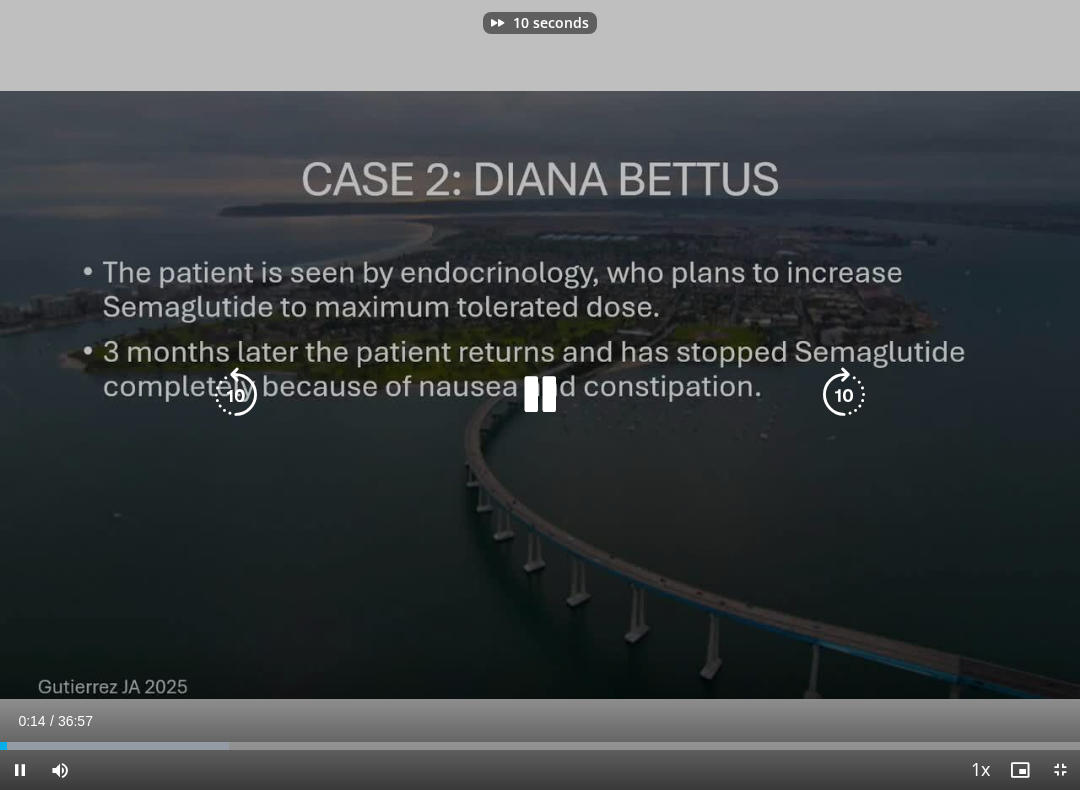 click at bounding box center [844, 395] 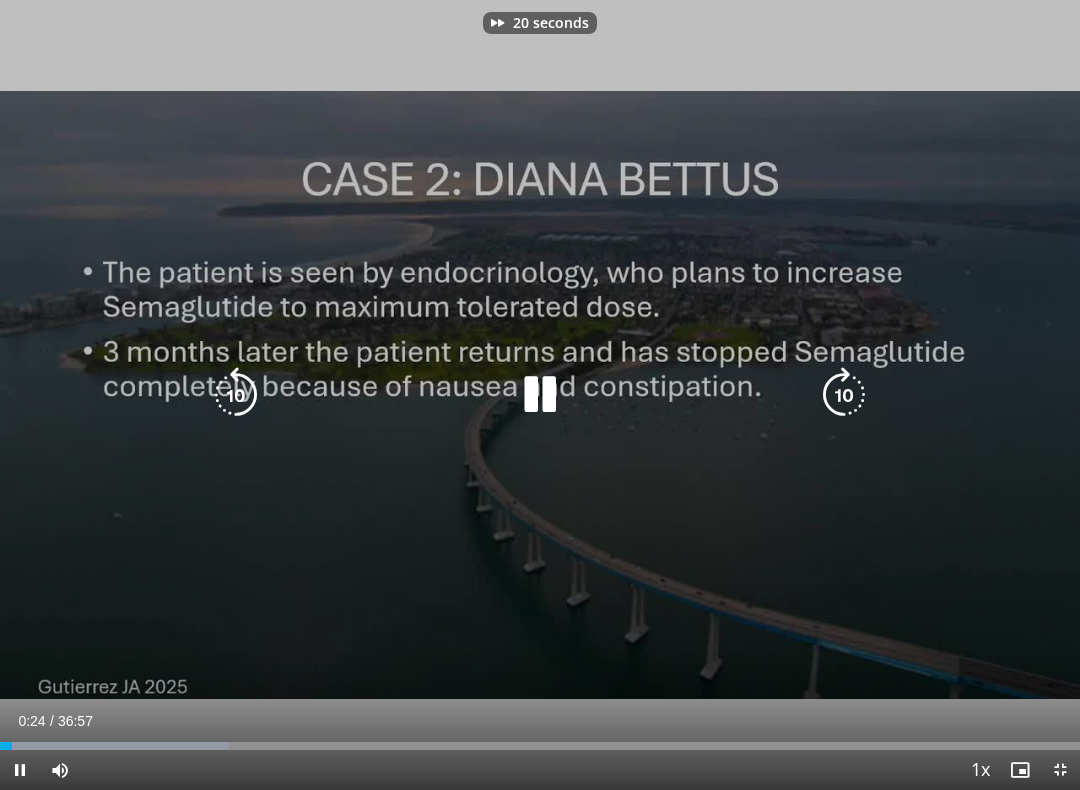 click at bounding box center (844, 395) 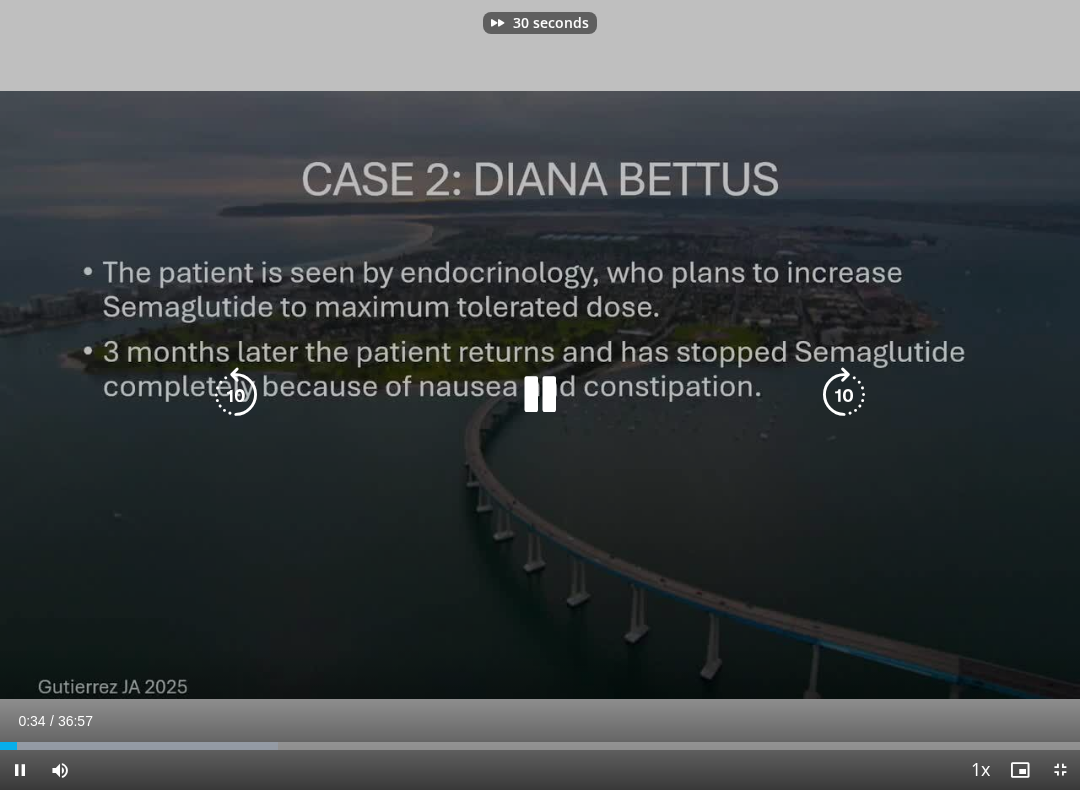 click at bounding box center [844, 395] 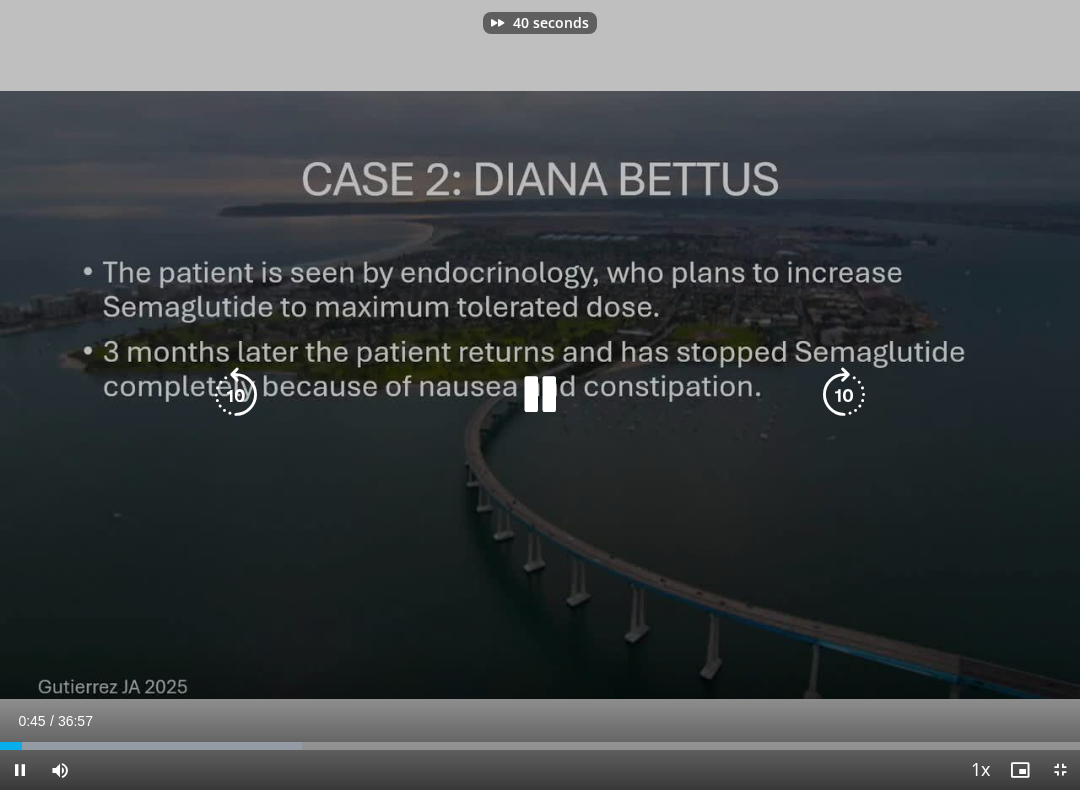 click at bounding box center (844, 395) 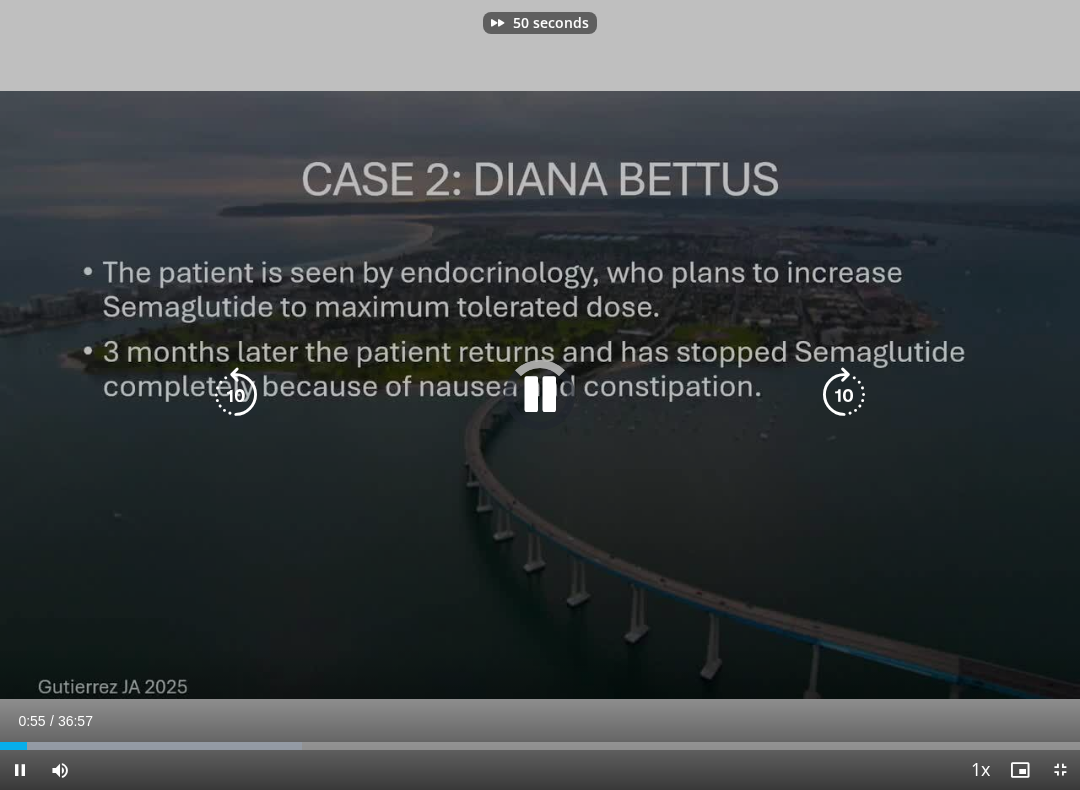 click at bounding box center [844, 395] 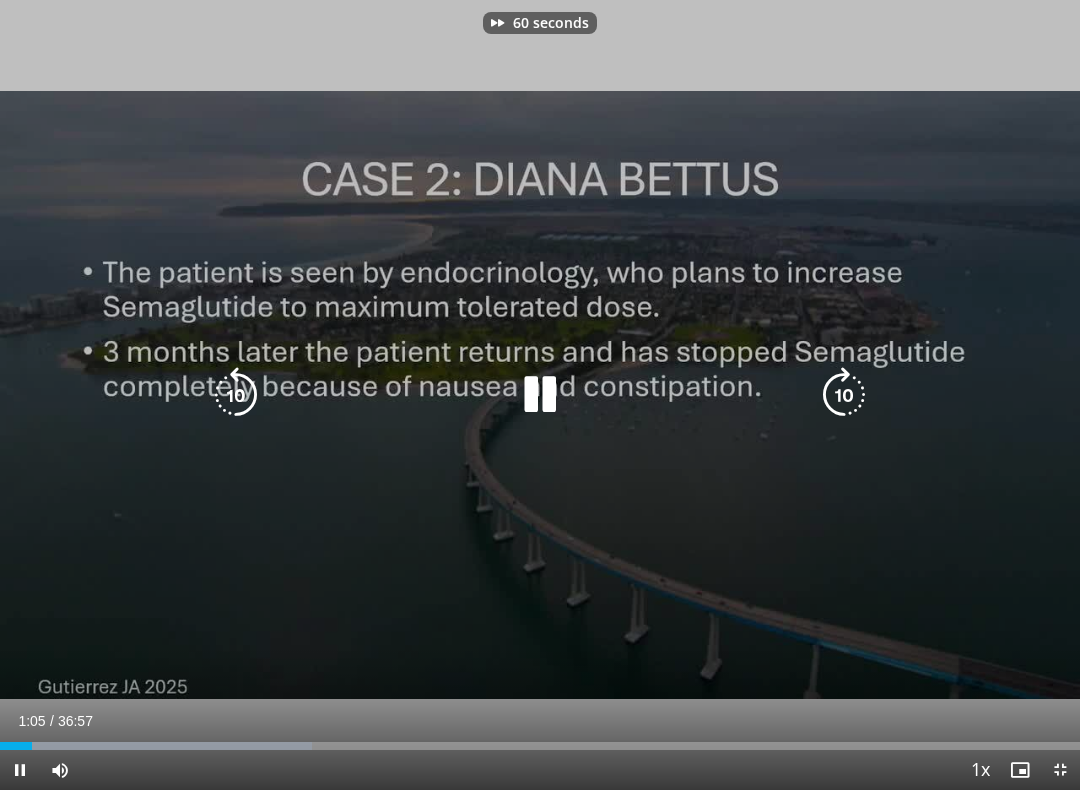 click at bounding box center (844, 395) 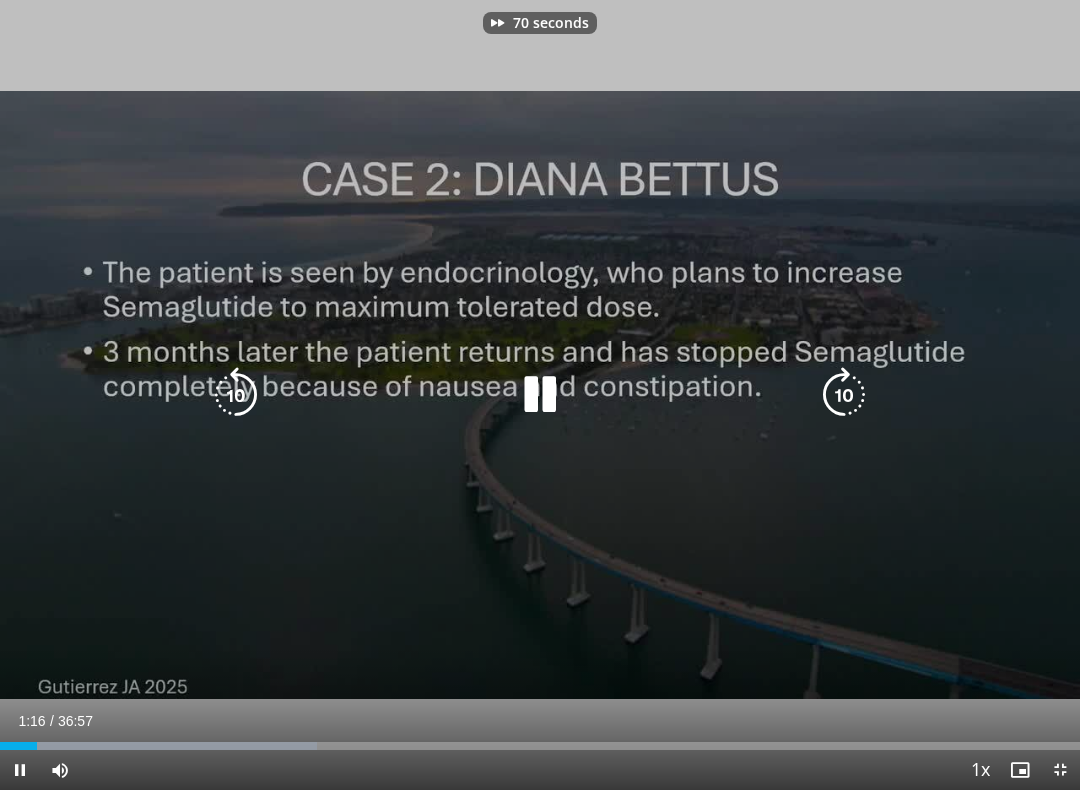 click at bounding box center (844, 395) 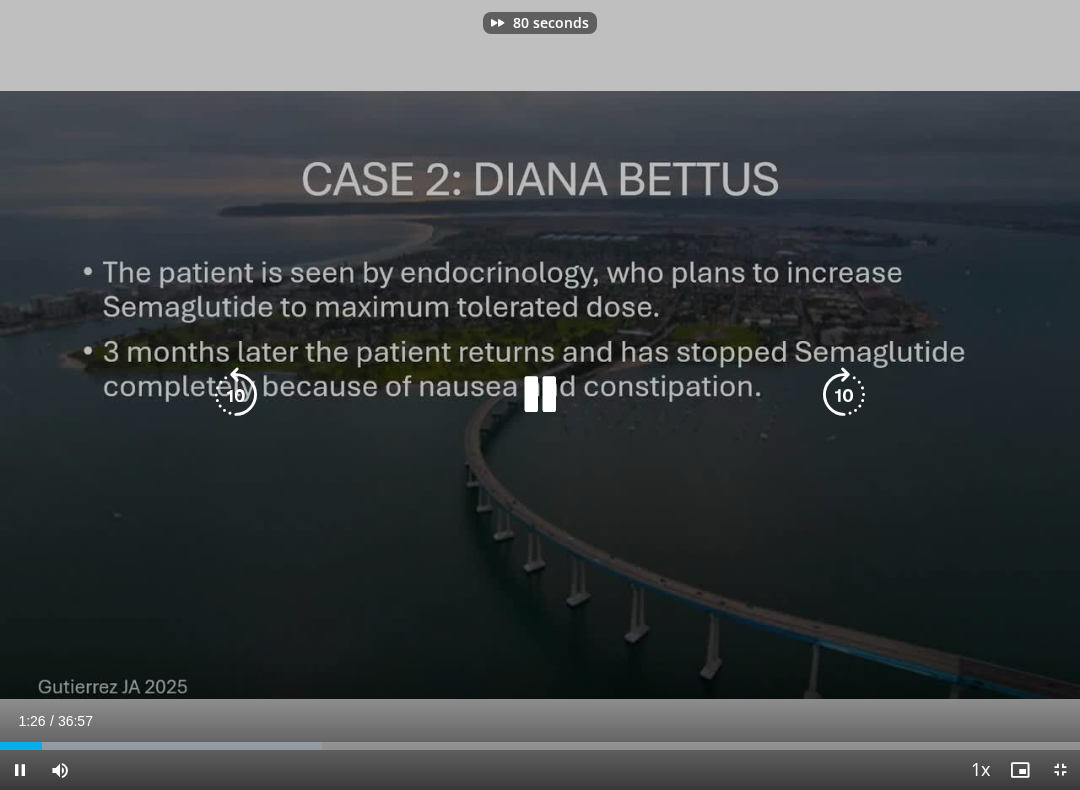 click at bounding box center [844, 395] 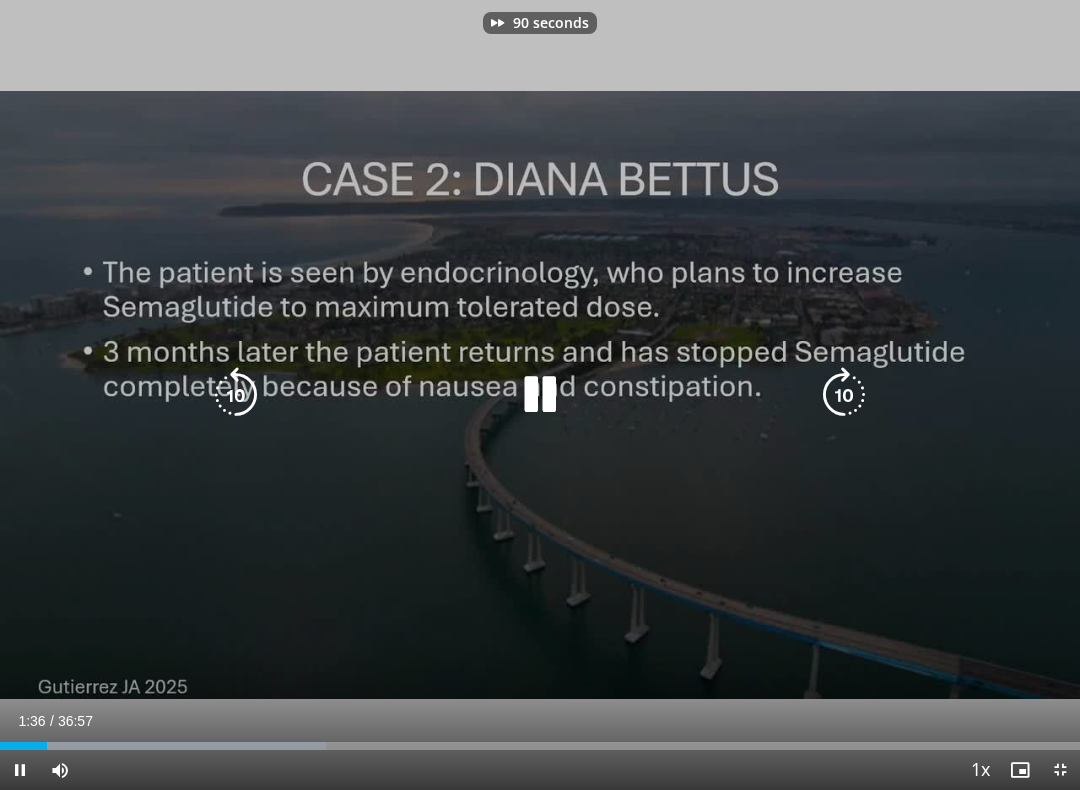 click at bounding box center [844, 395] 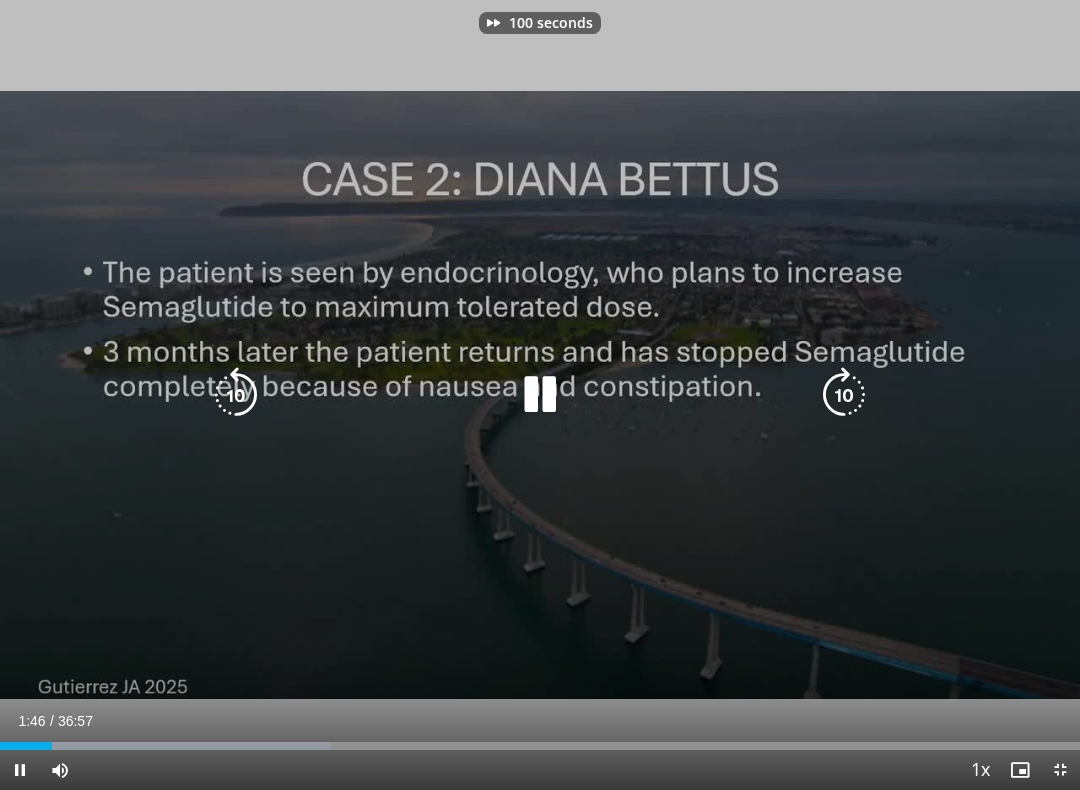 click at bounding box center [844, 395] 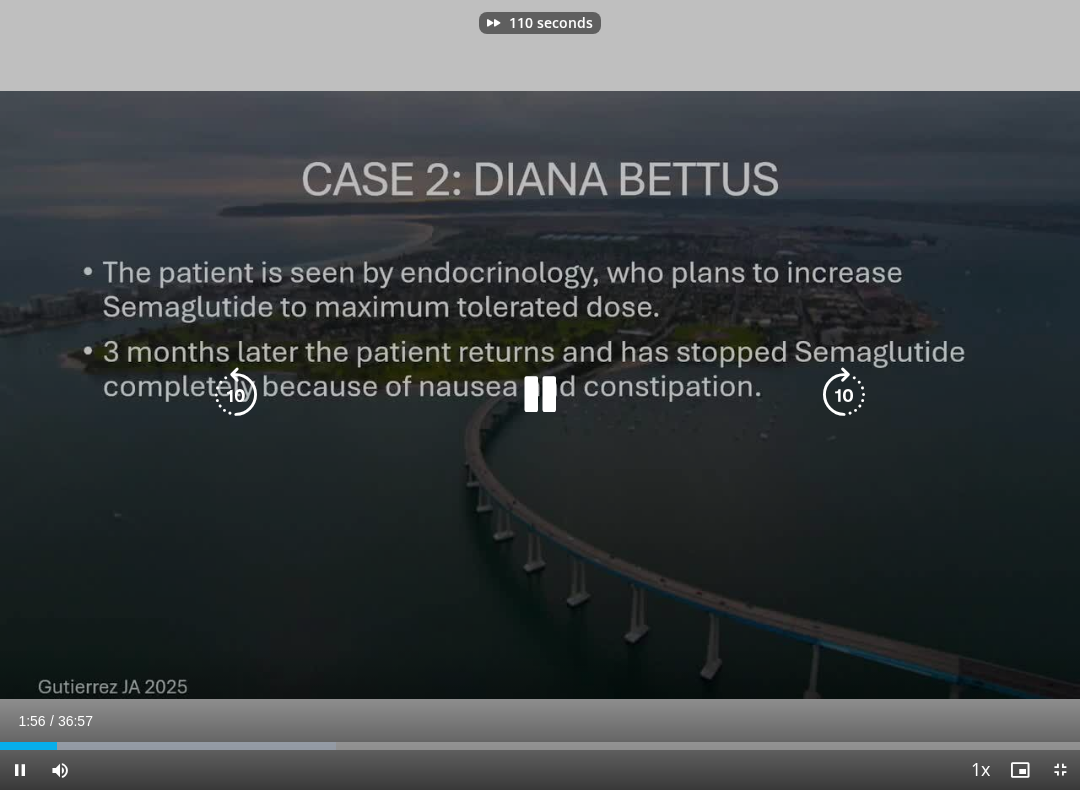 click at bounding box center [844, 395] 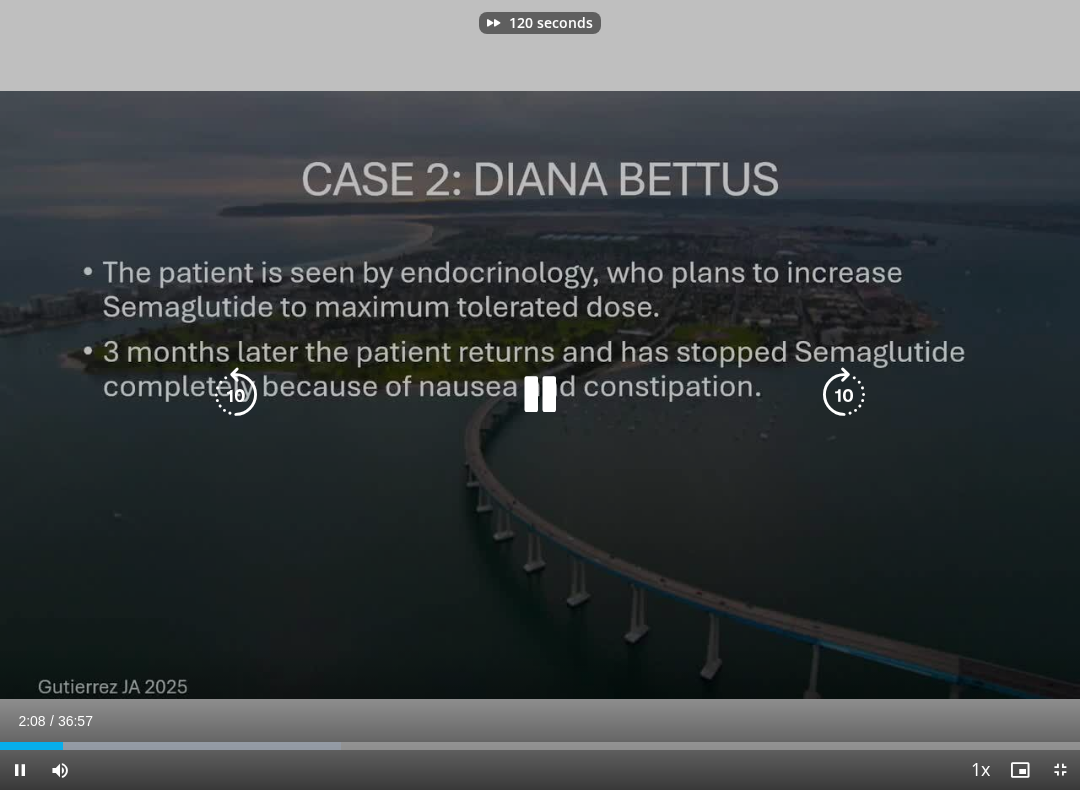 click at bounding box center [844, 395] 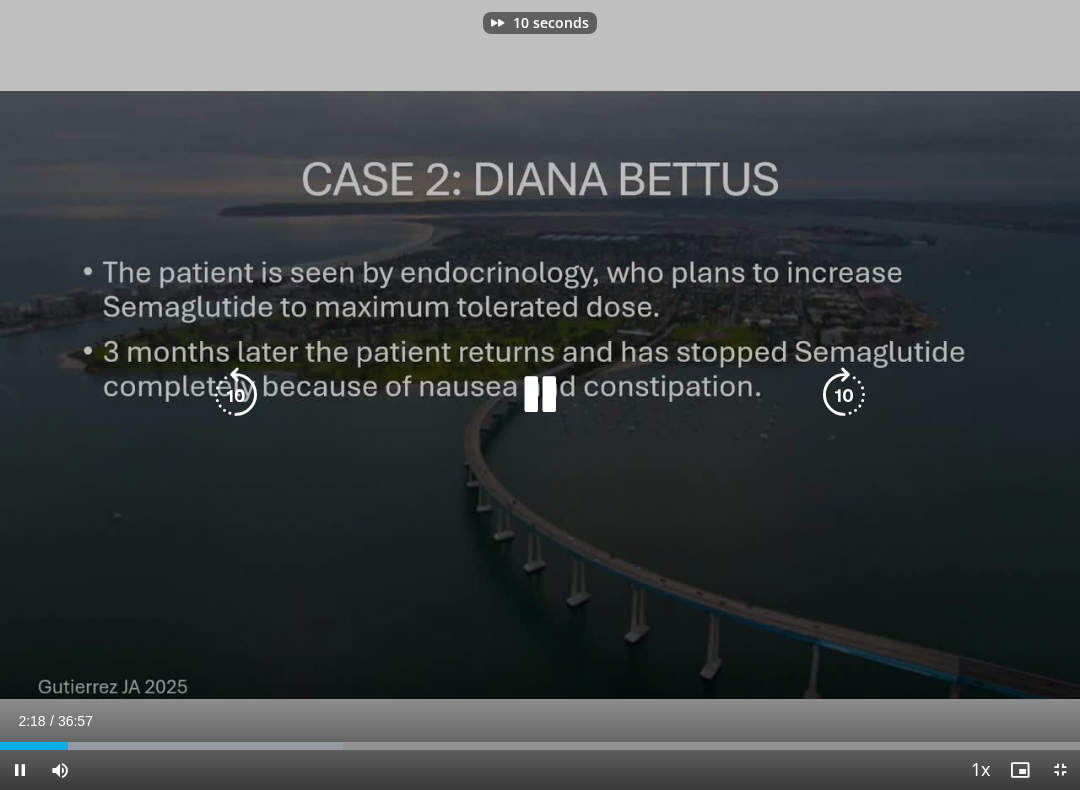 click at bounding box center [844, 395] 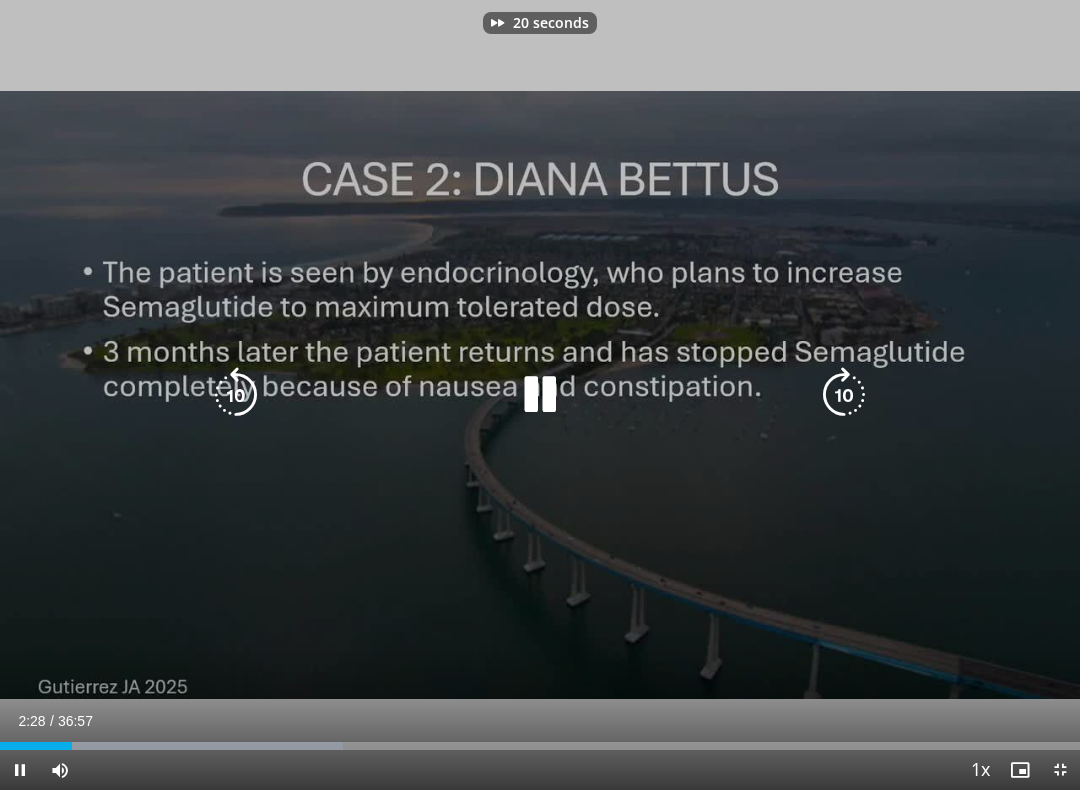 click at bounding box center (844, 395) 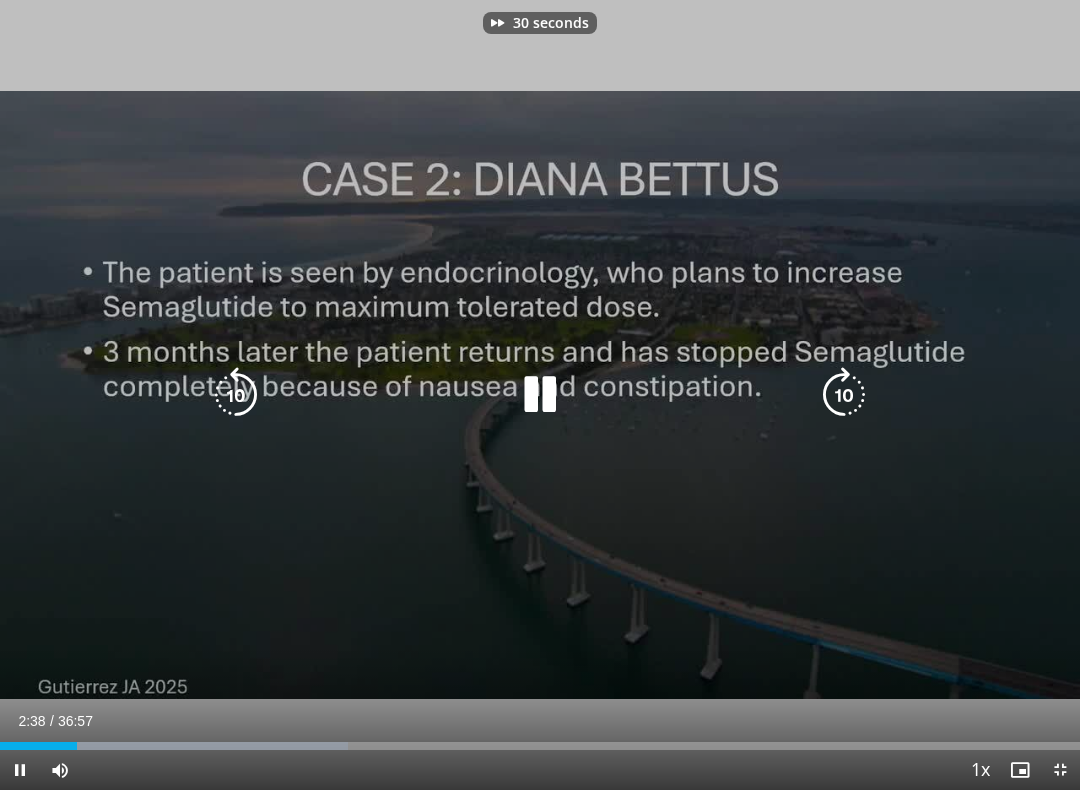 click at bounding box center (844, 395) 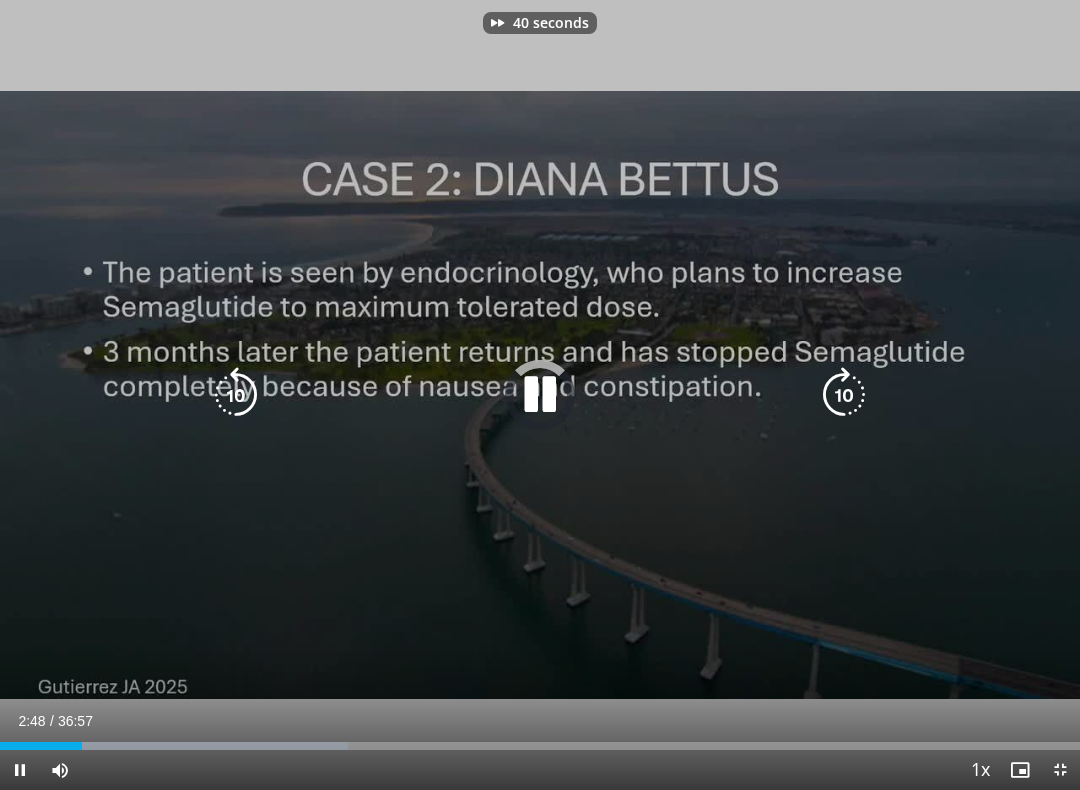 click at bounding box center [844, 395] 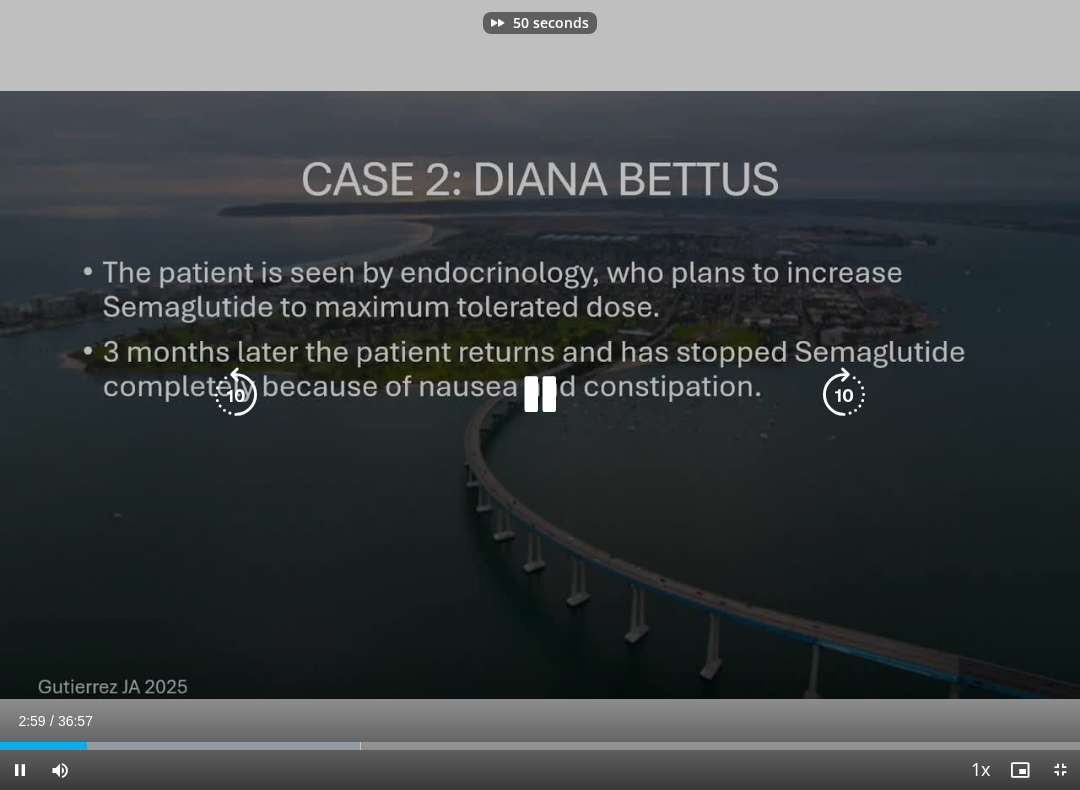 click at bounding box center [844, 395] 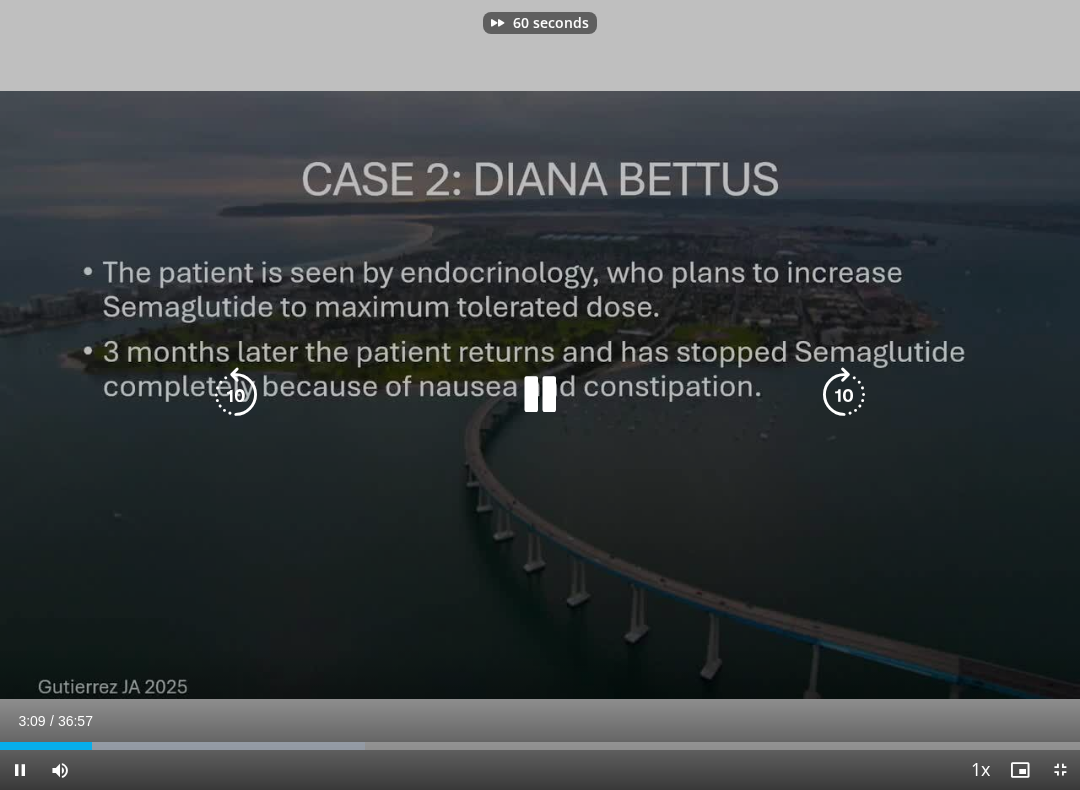 click at bounding box center [844, 395] 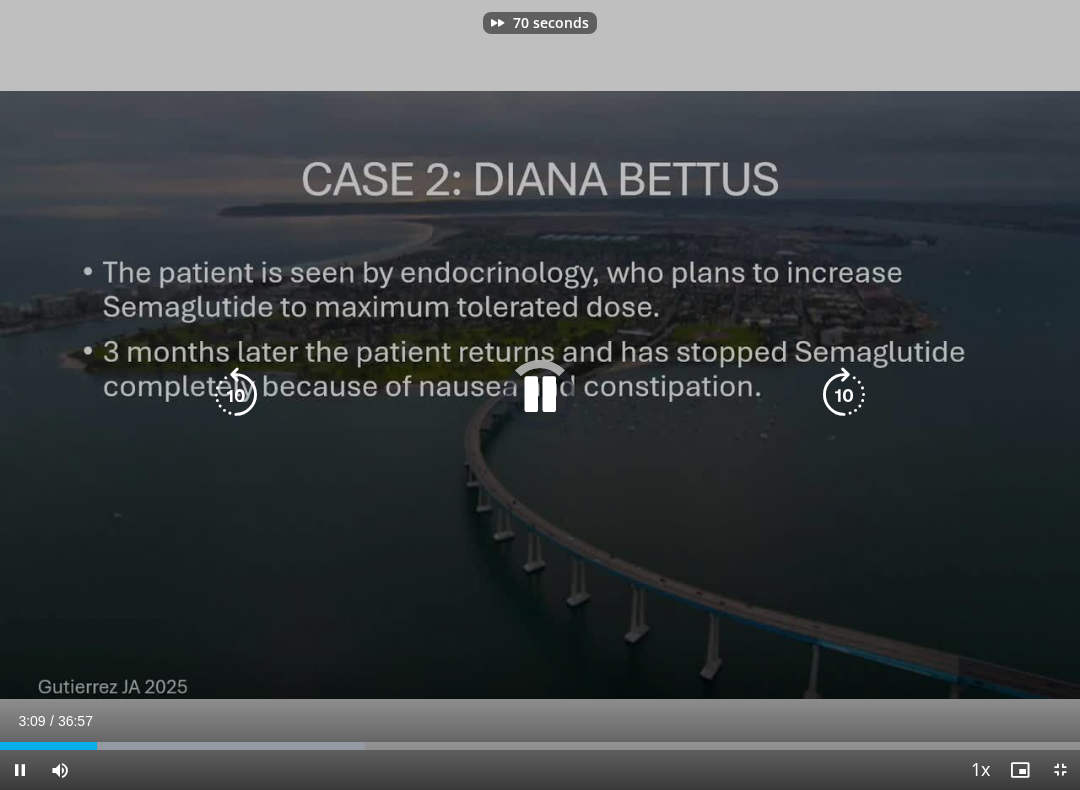 click at bounding box center (844, 395) 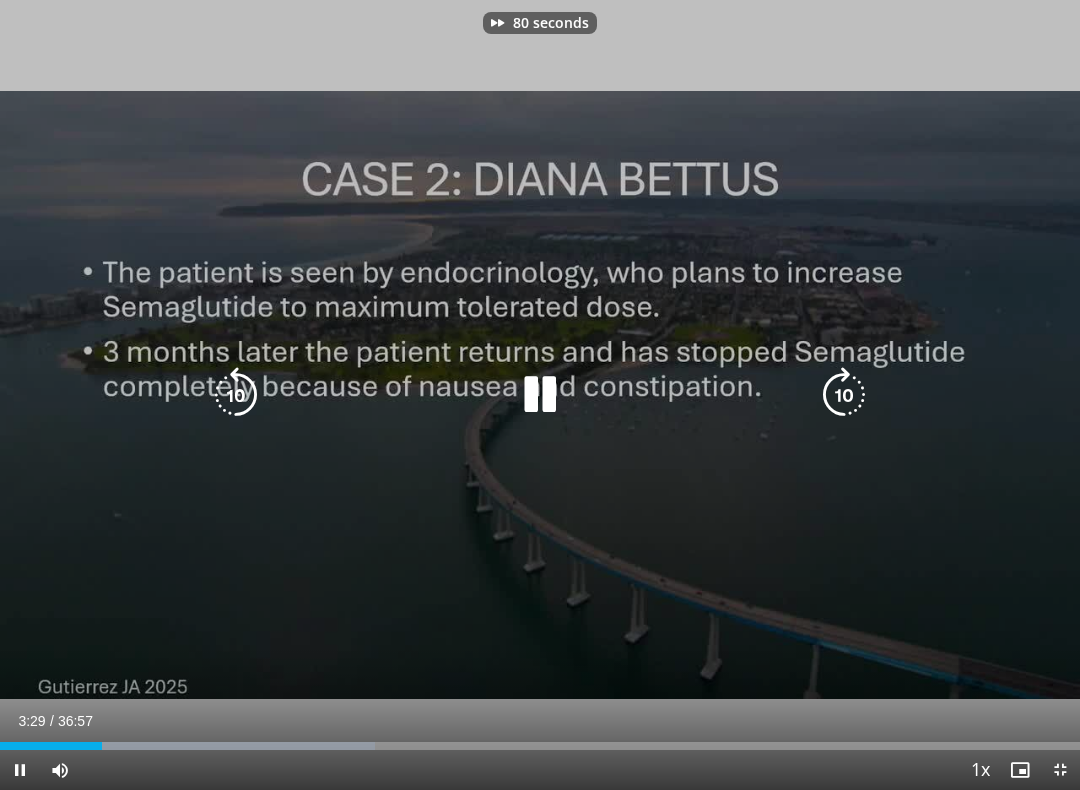 click at bounding box center (844, 395) 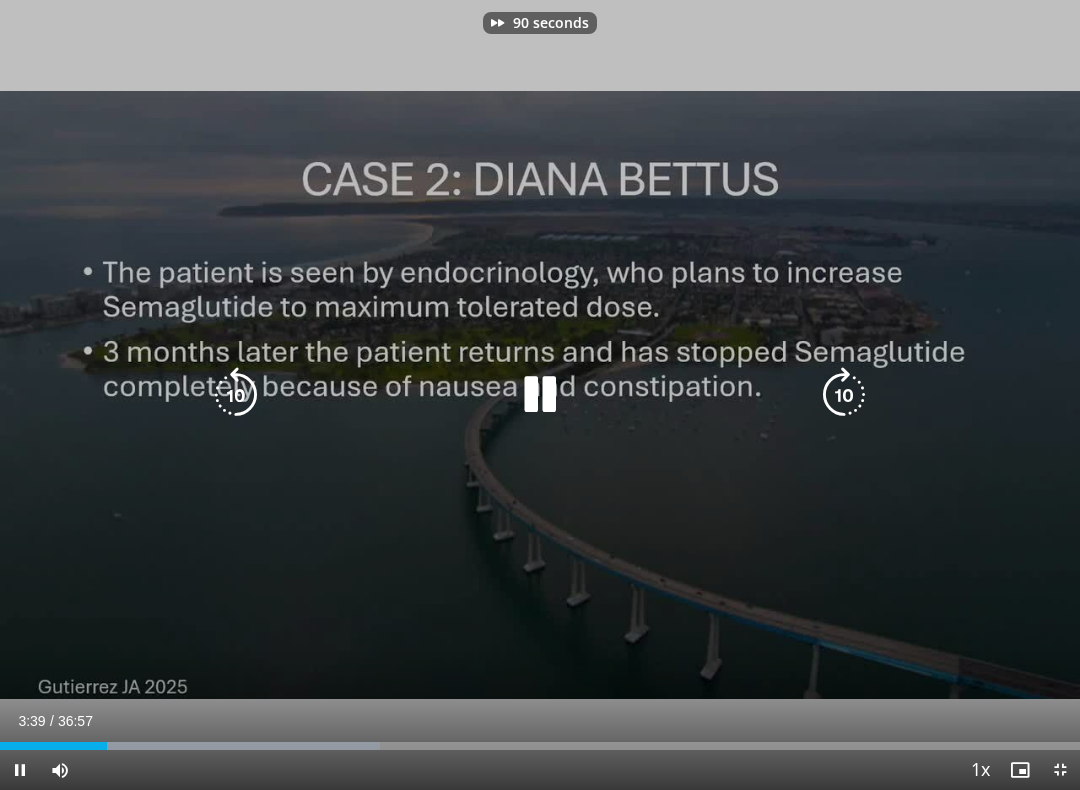 click at bounding box center (844, 395) 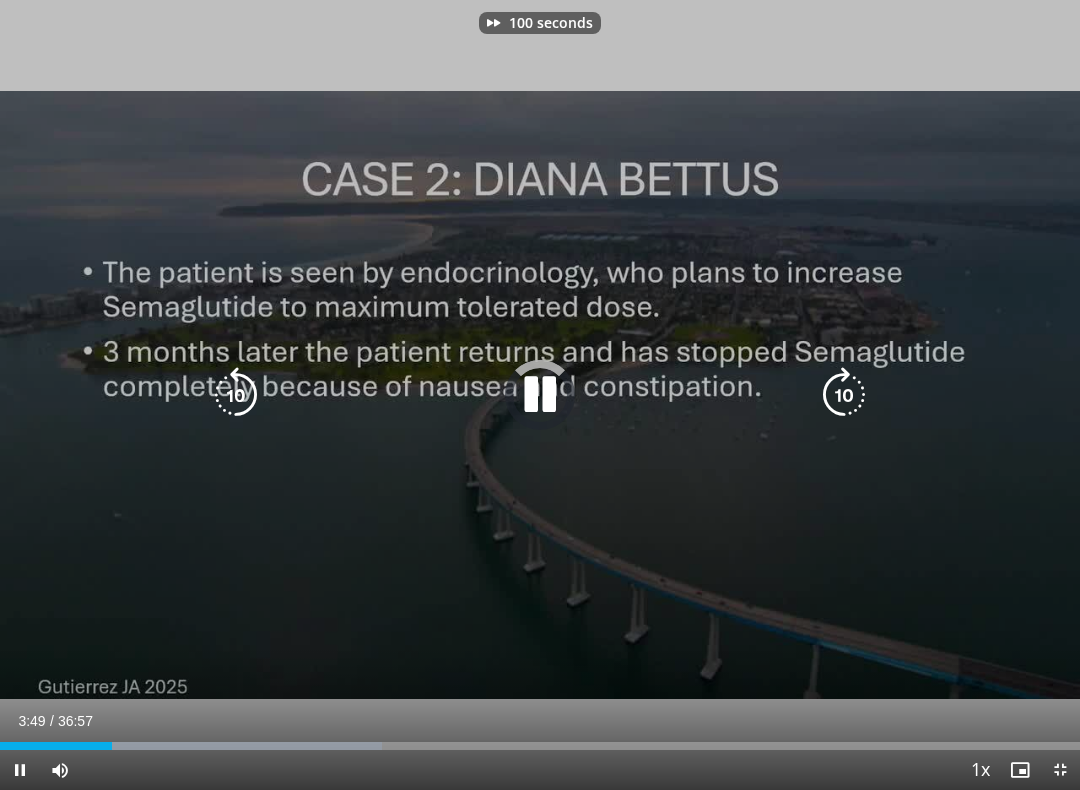 click at bounding box center [844, 395] 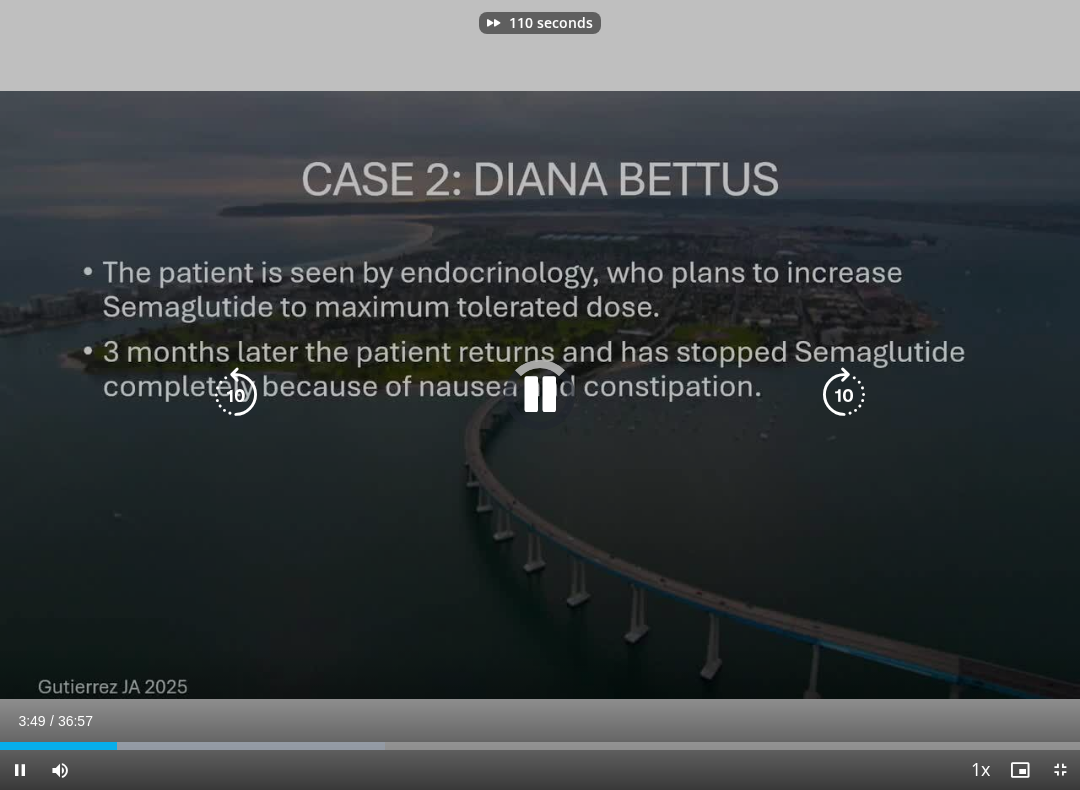 click at bounding box center (844, 395) 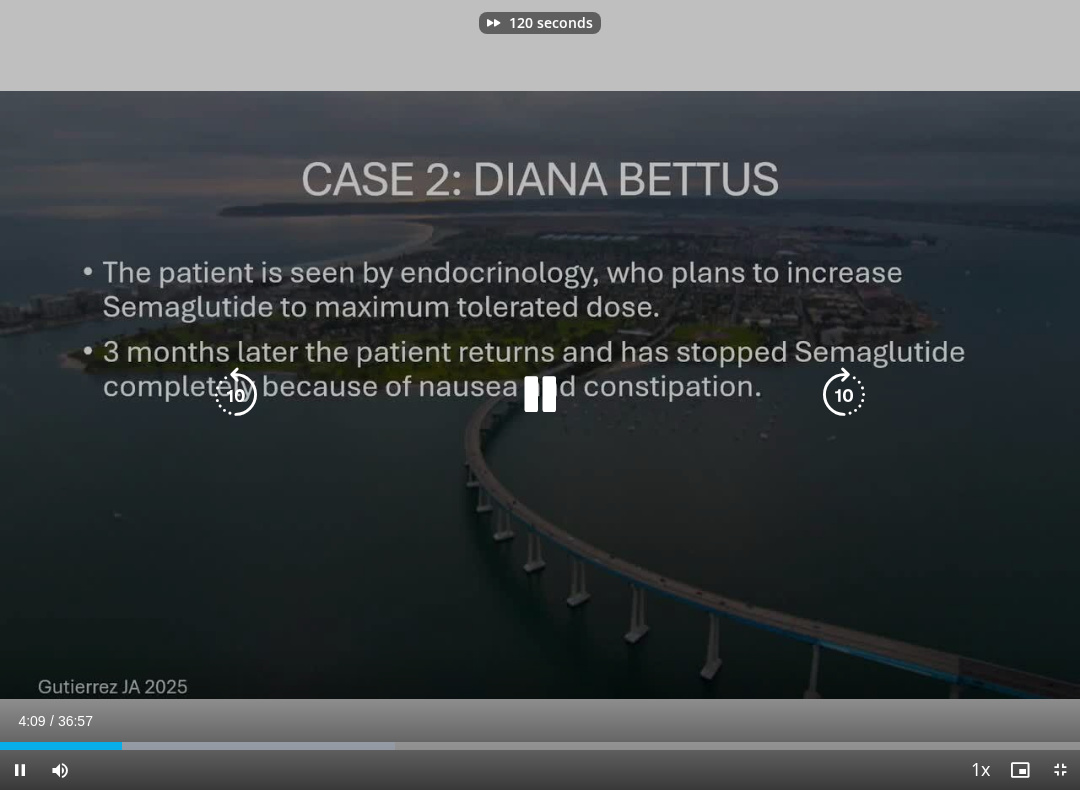 click at bounding box center (844, 395) 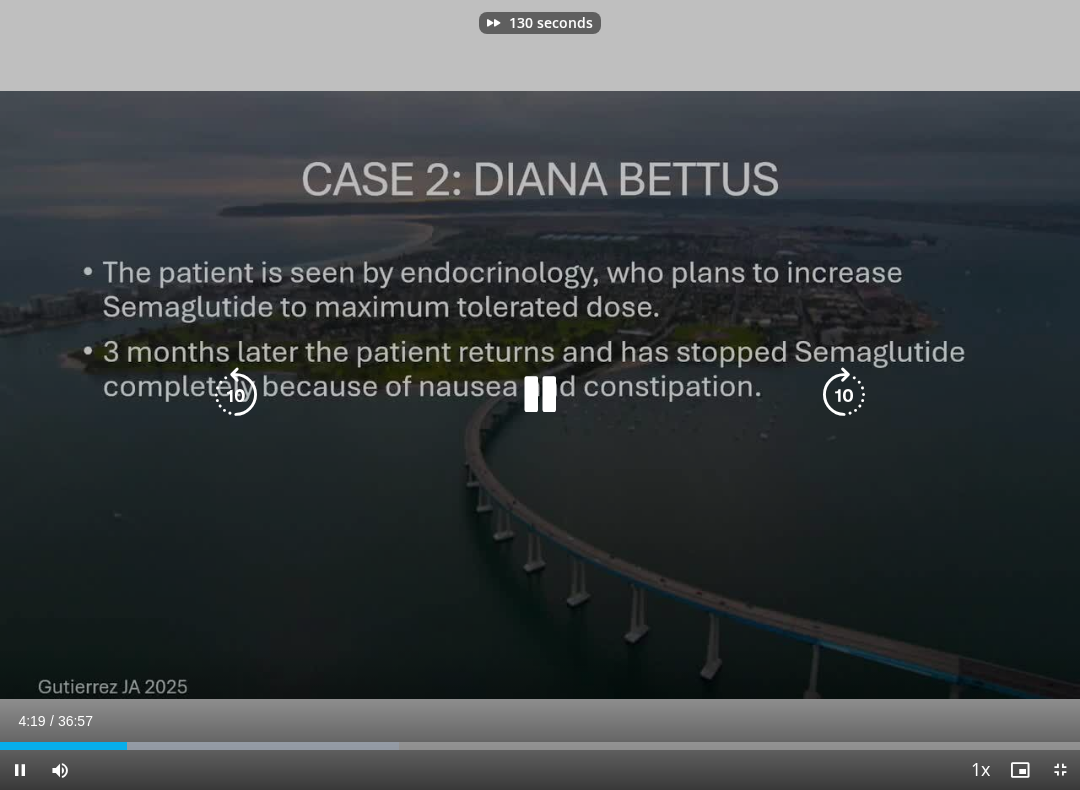 click at bounding box center (844, 395) 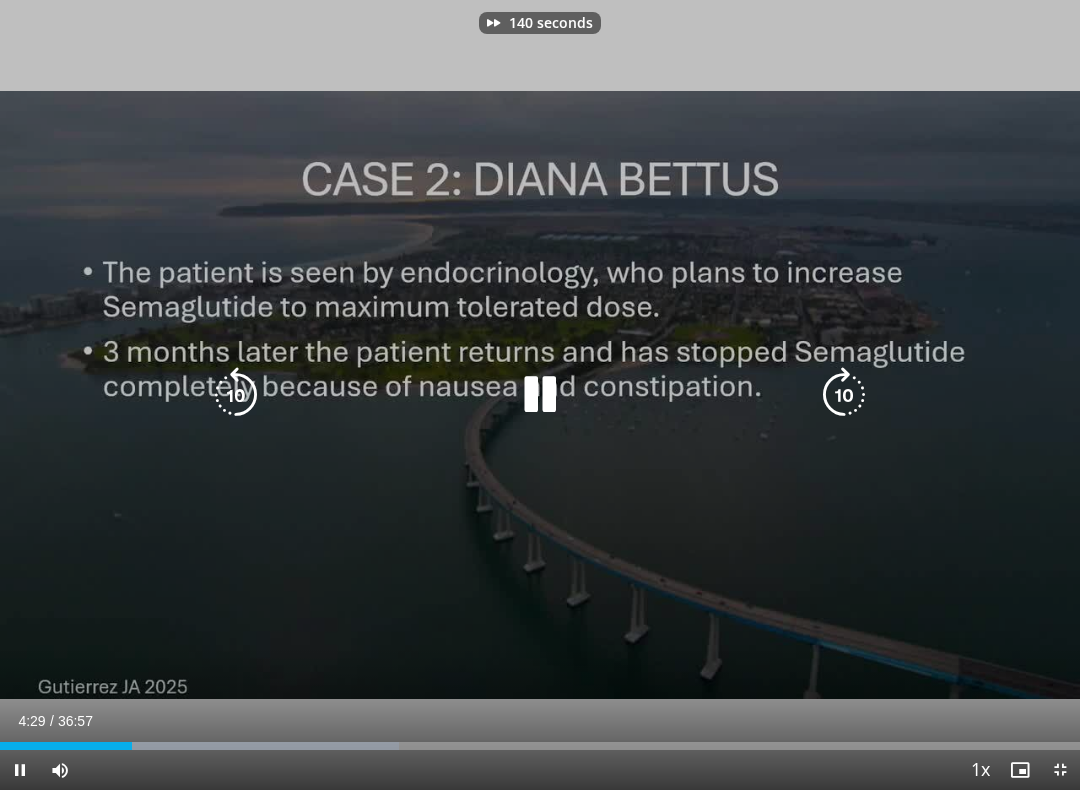 click at bounding box center (844, 395) 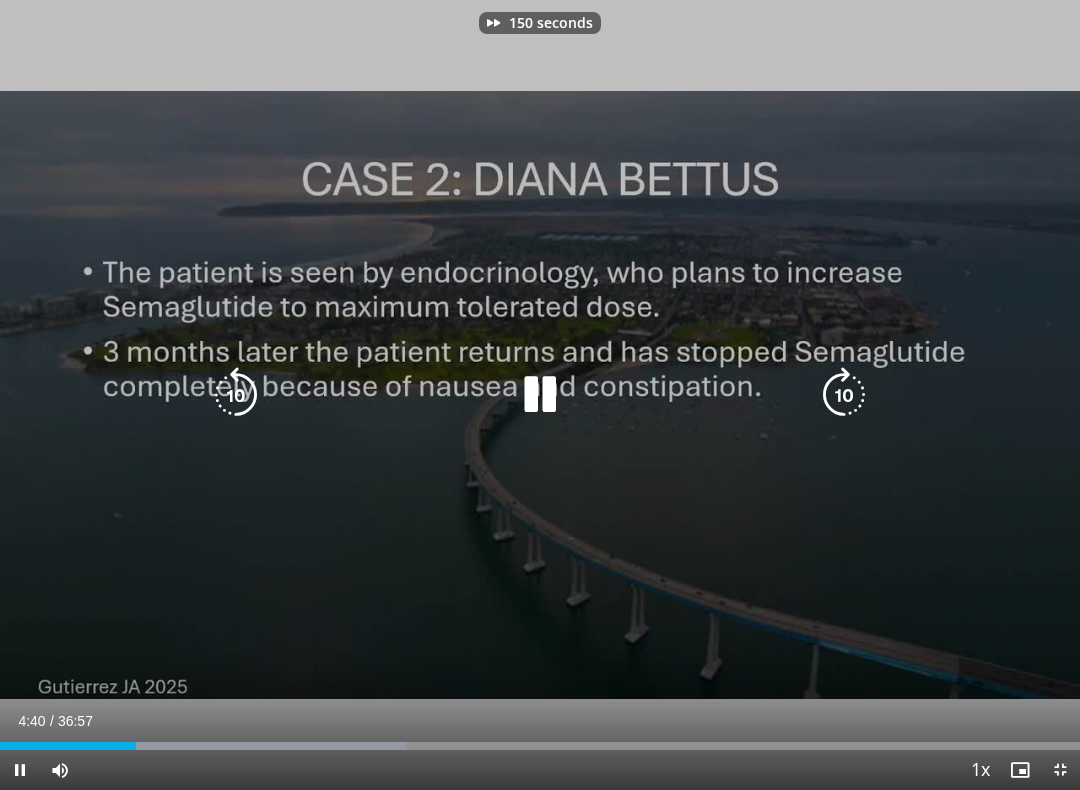 click at bounding box center [844, 395] 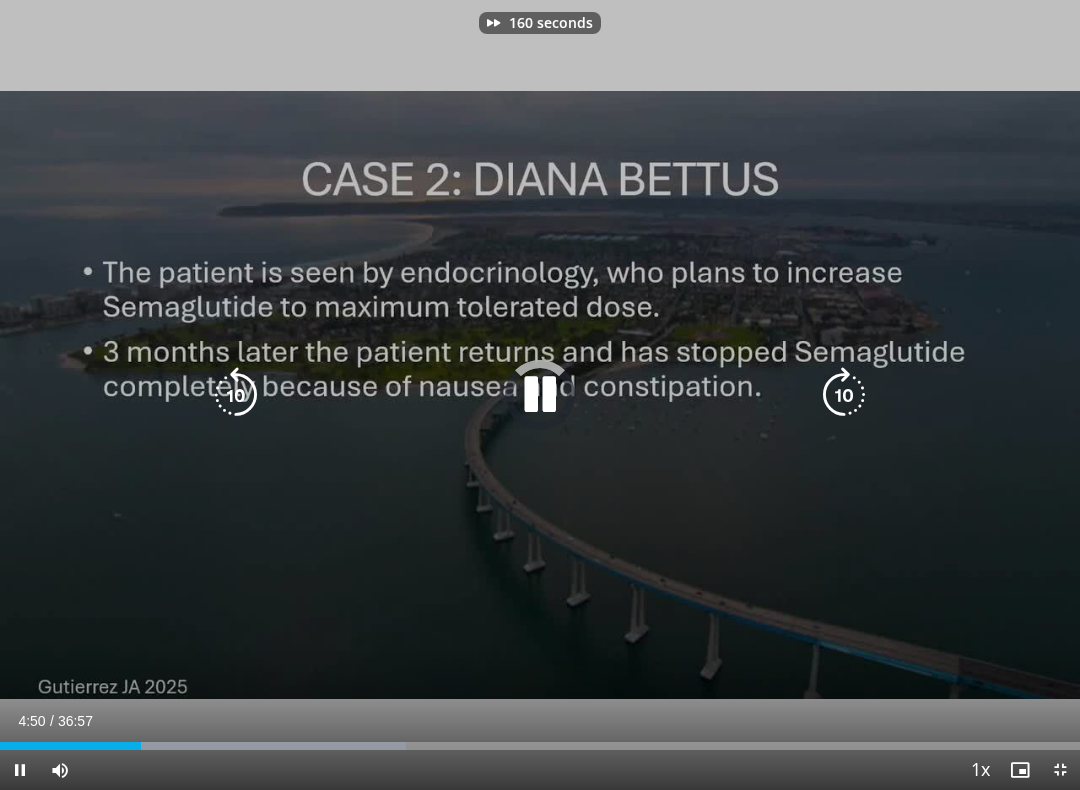 click at bounding box center (844, 395) 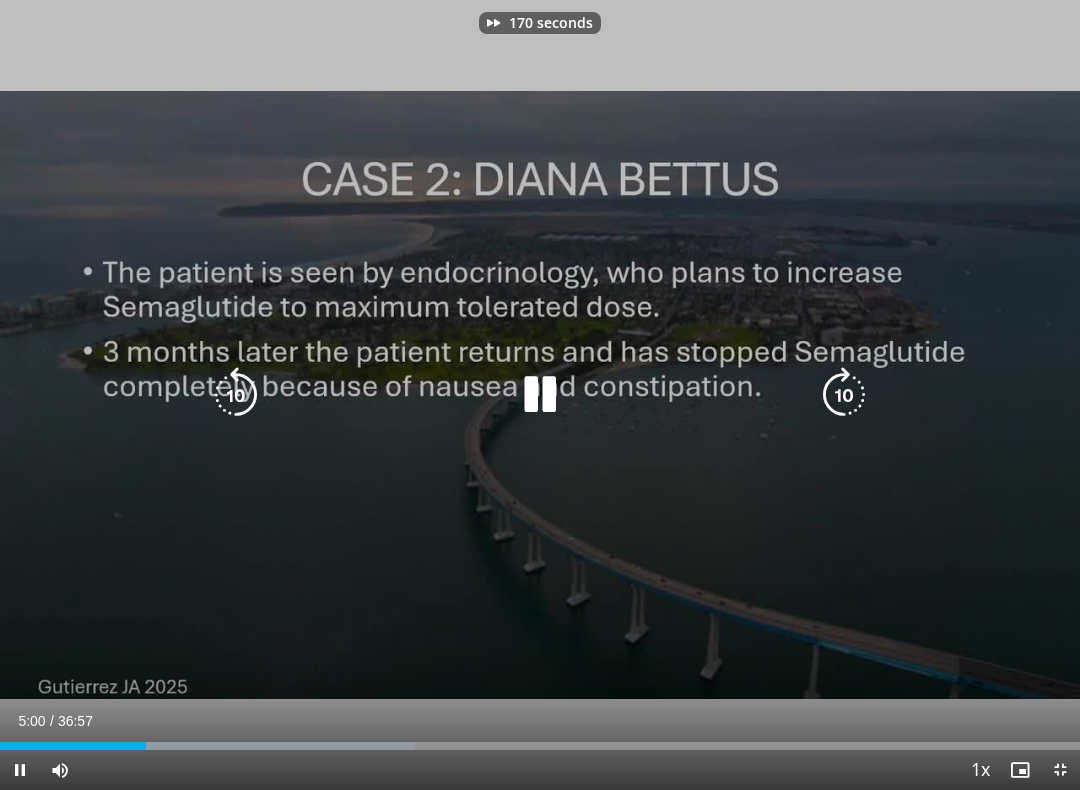 click at bounding box center [844, 395] 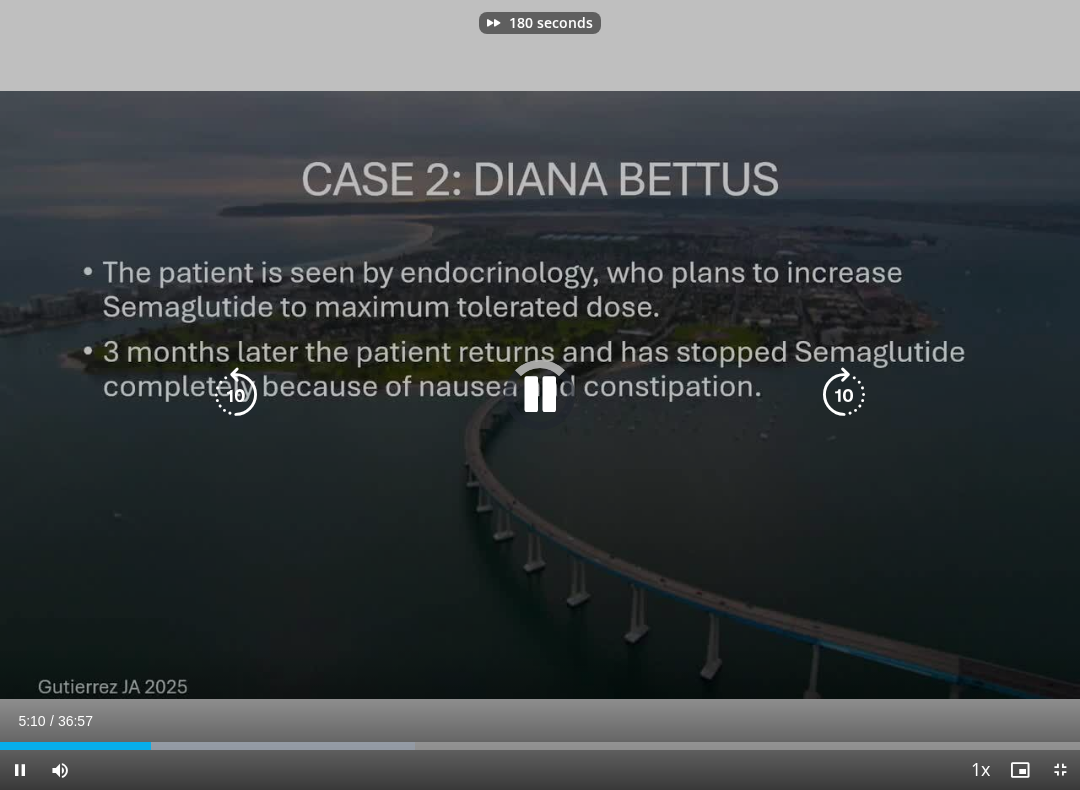 click at bounding box center (844, 395) 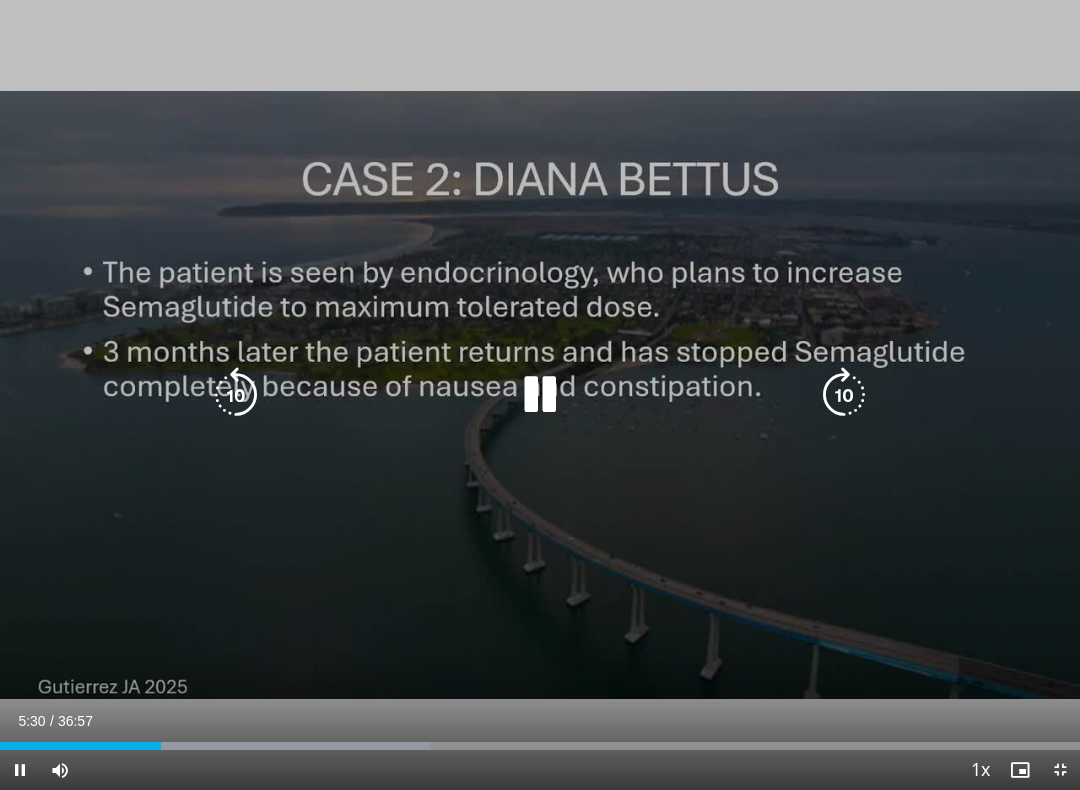 click at bounding box center [844, 395] 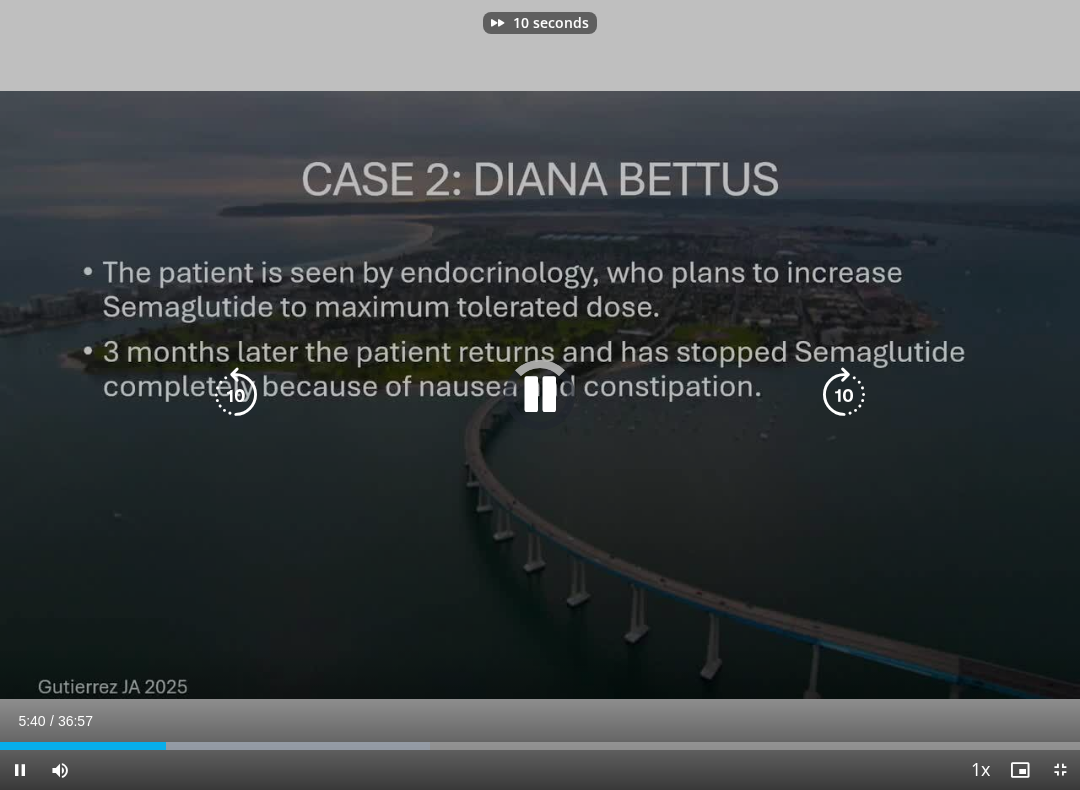 click at bounding box center (844, 395) 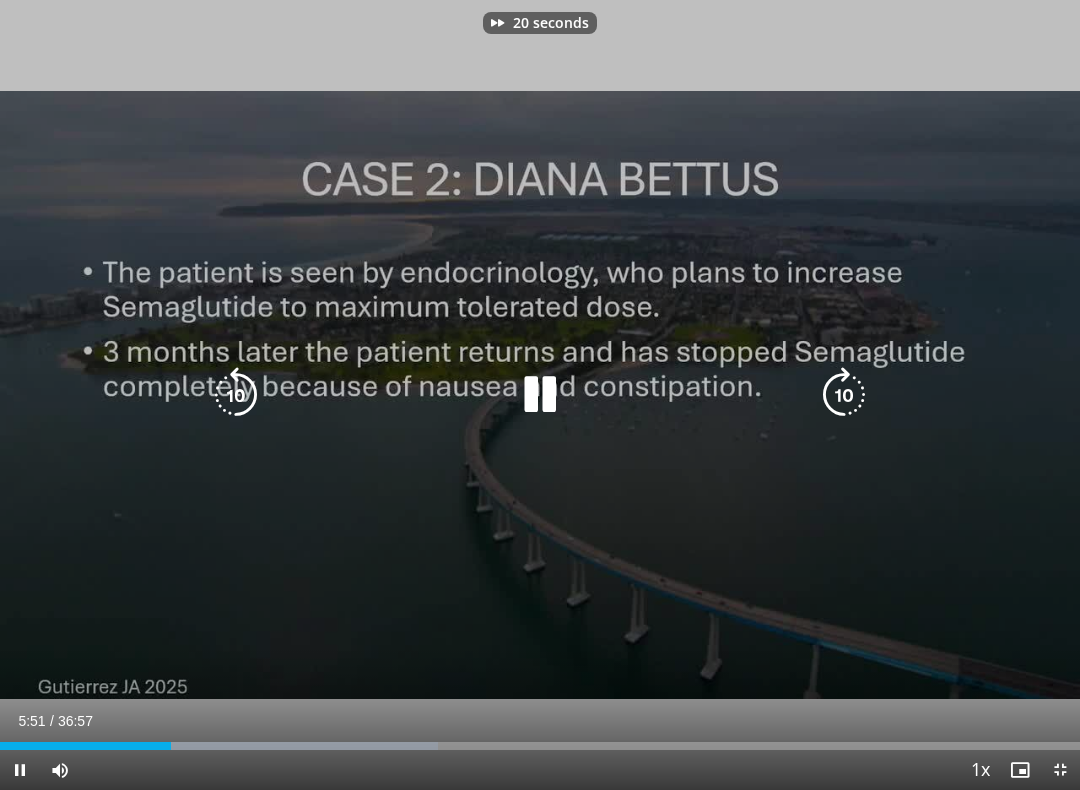 click at bounding box center [844, 395] 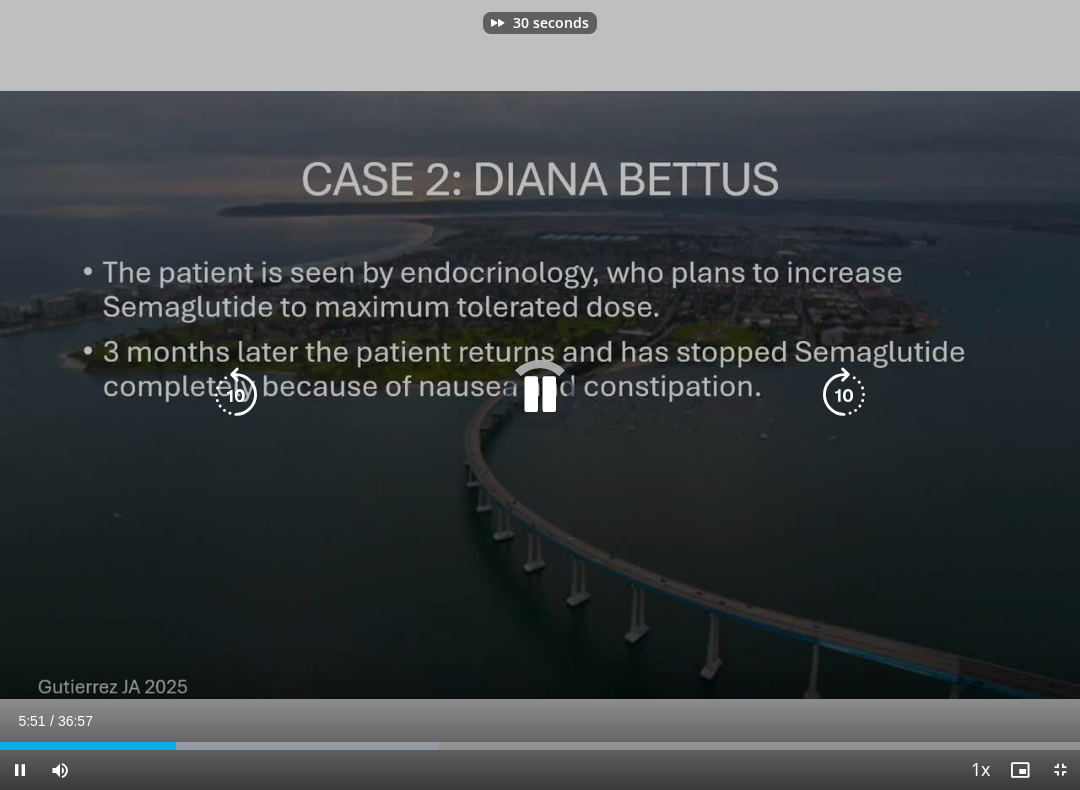 click at bounding box center [844, 395] 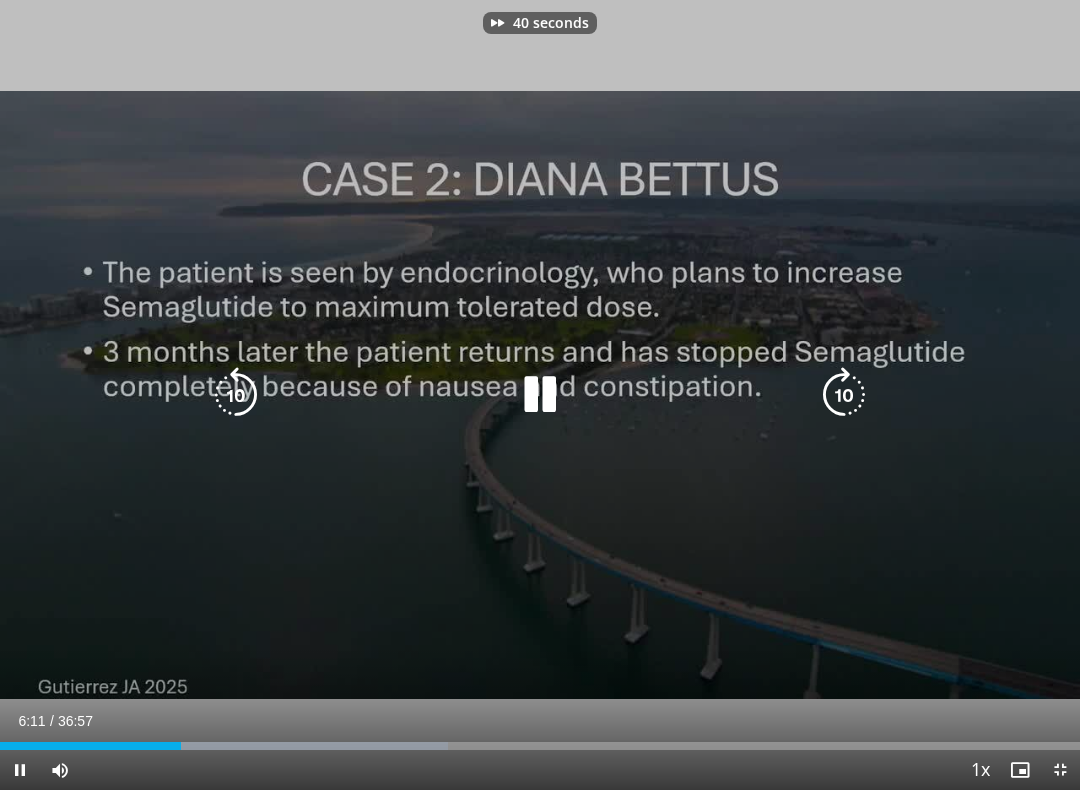 click at bounding box center [844, 395] 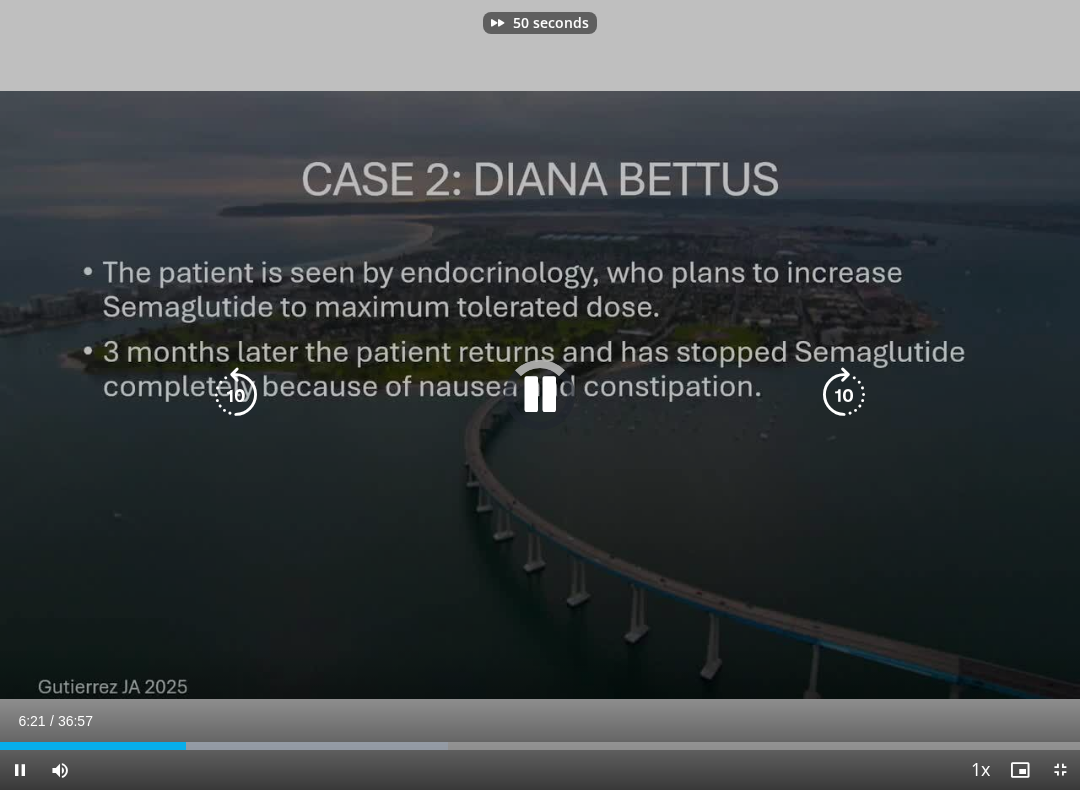 click at bounding box center [844, 395] 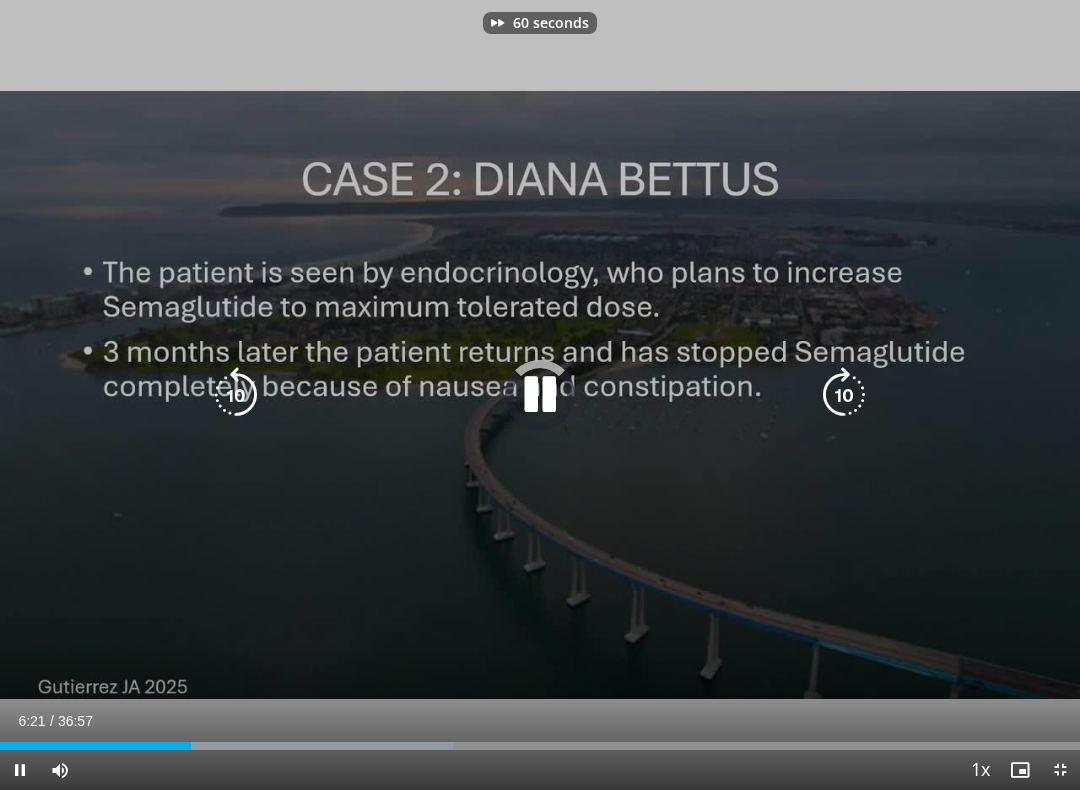 click at bounding box center [844, 395] 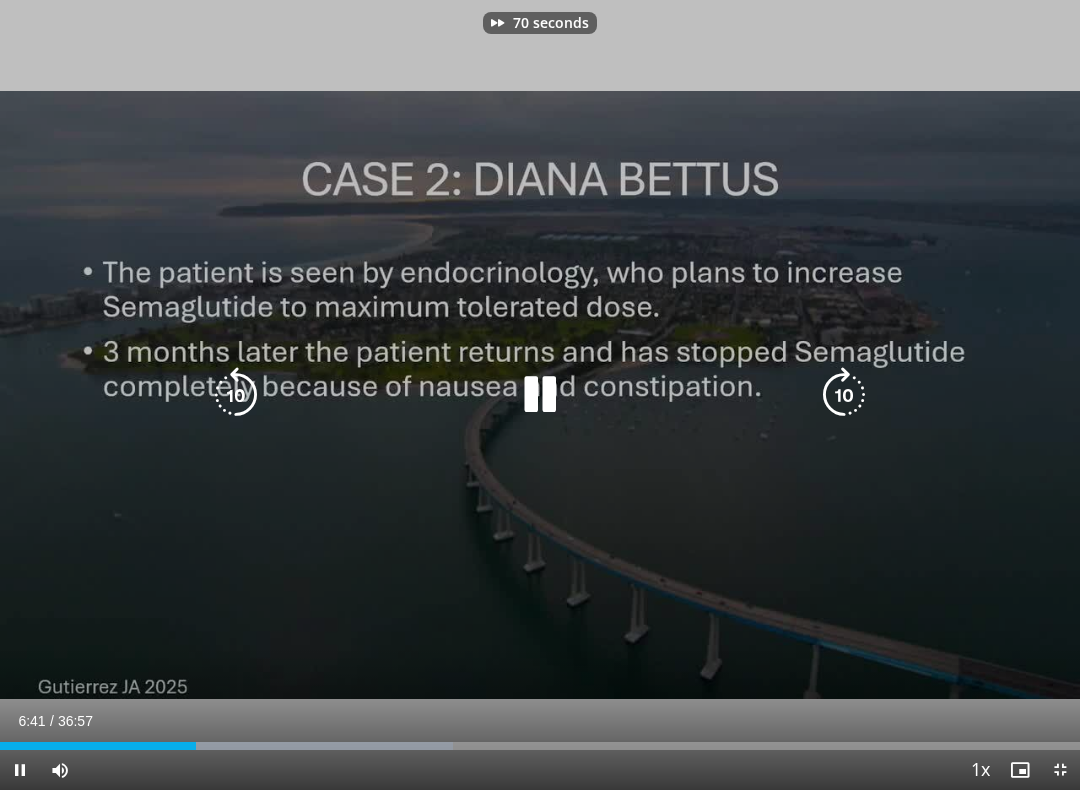 click at bounding box center [844, 395] 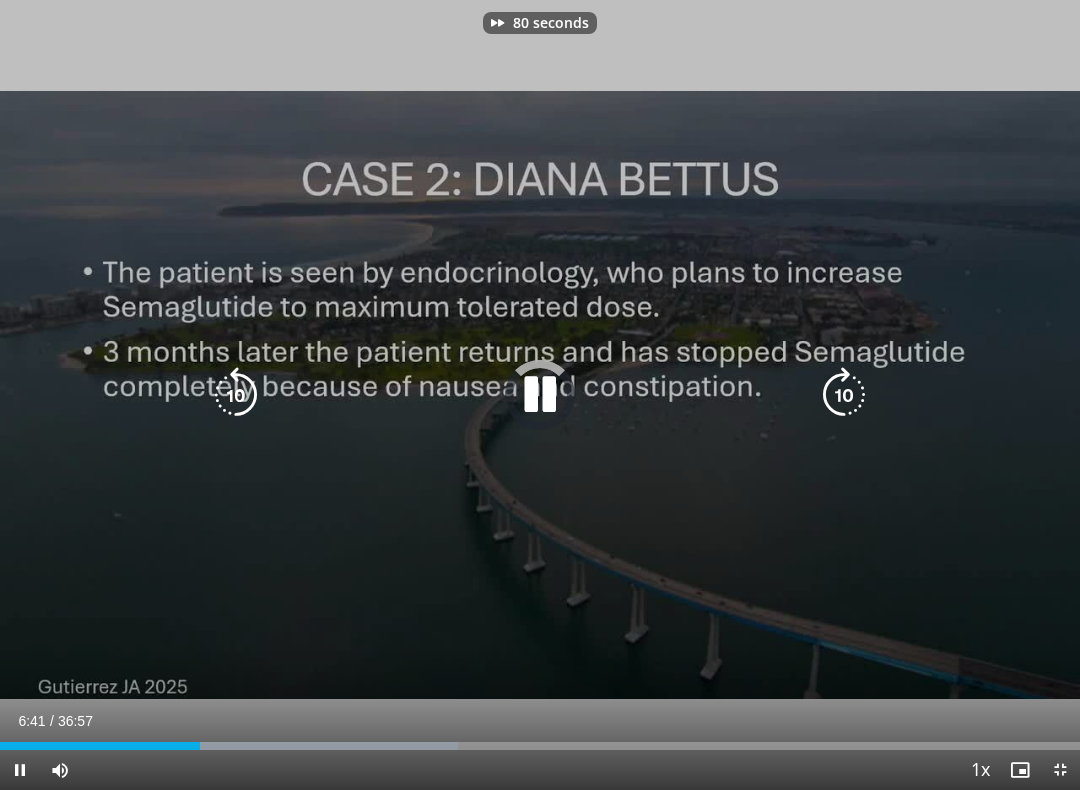 click at bounding box center [844, 395] 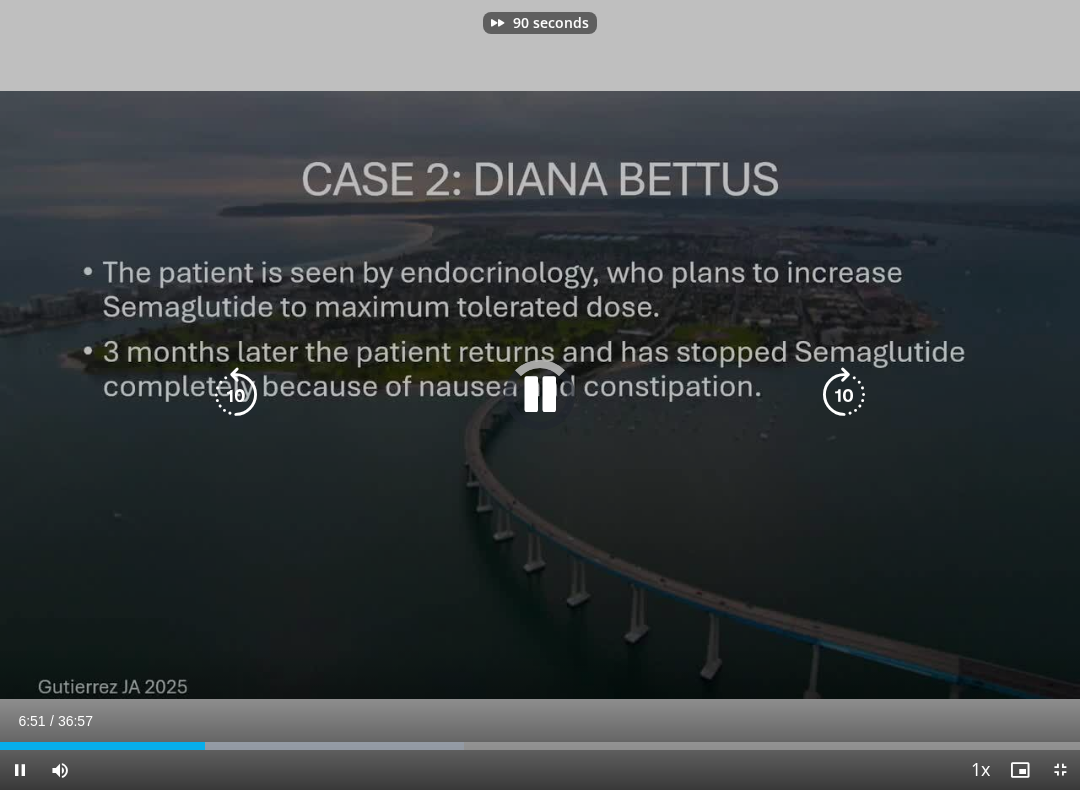 click at bounding box center [844, 395] 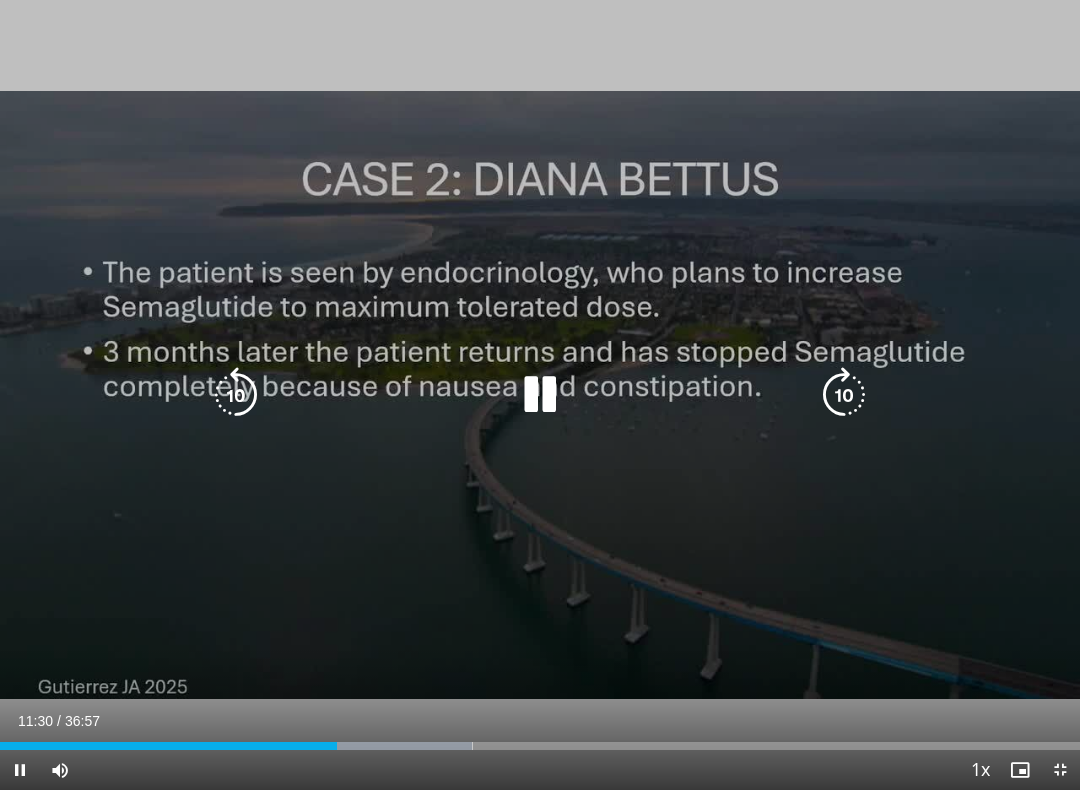 click at bounding box center (844, 395) 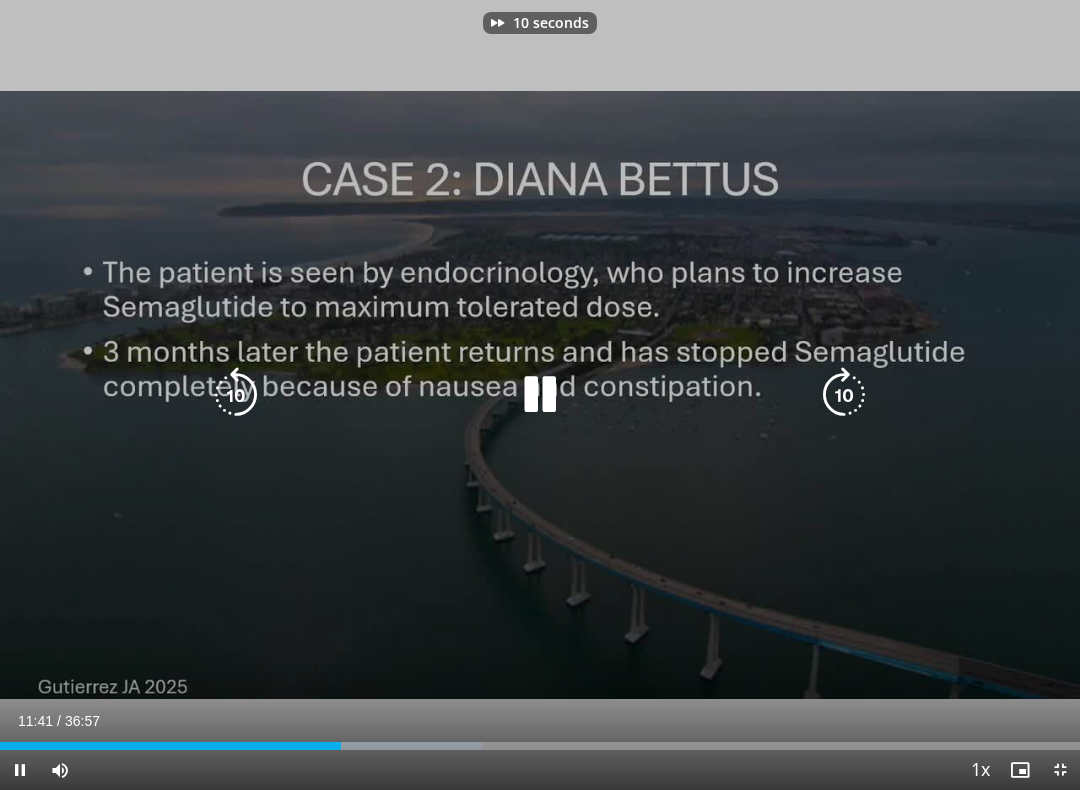 click at bounding box center (844, 395) 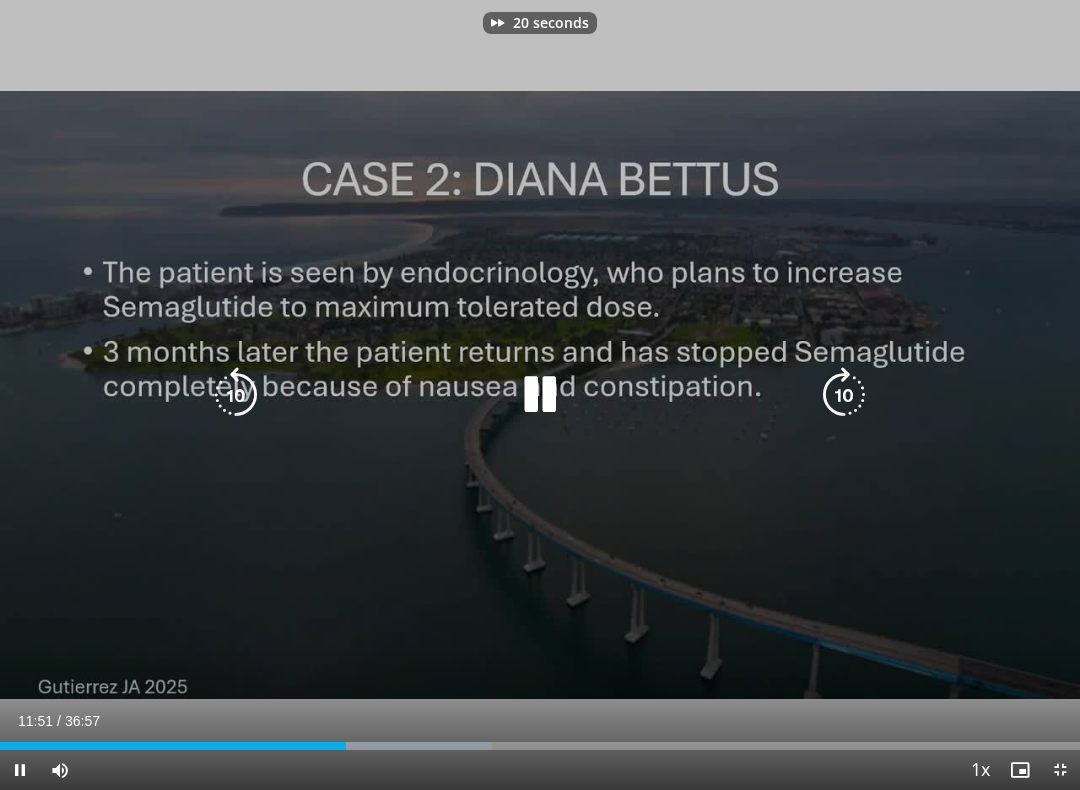click at bounding box center (844, 395) 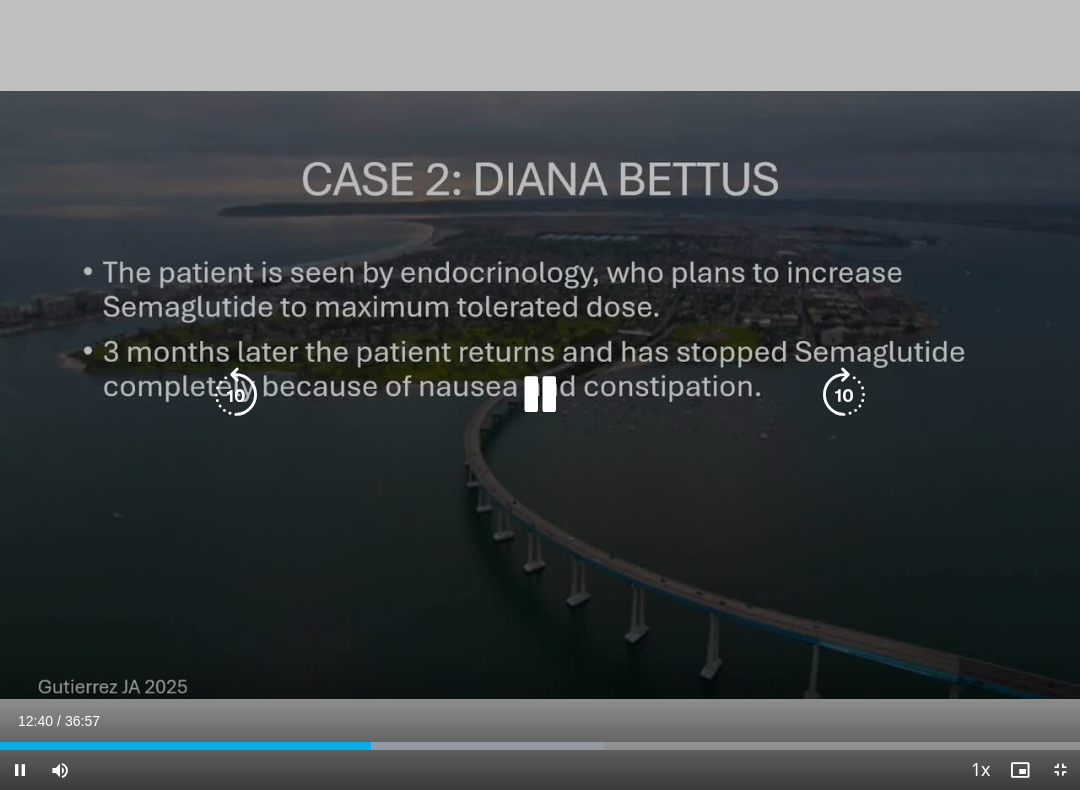 click at bounding box center (844, 395) 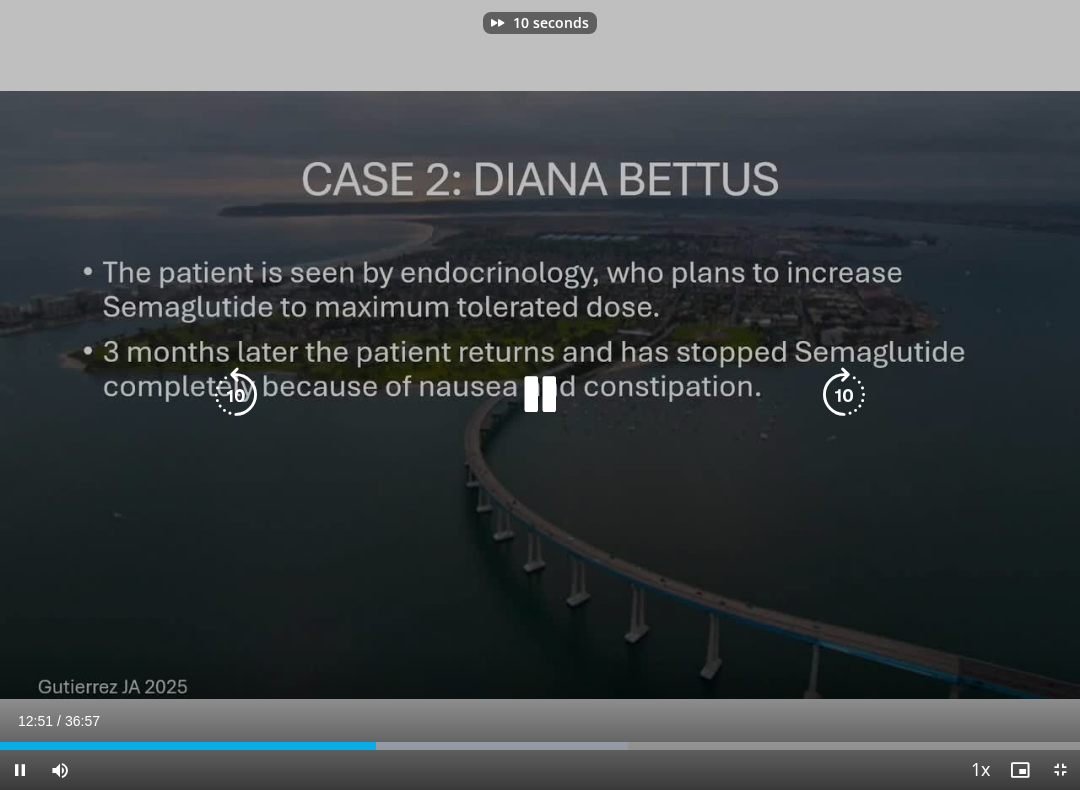 click at bounding box center [844, 395] 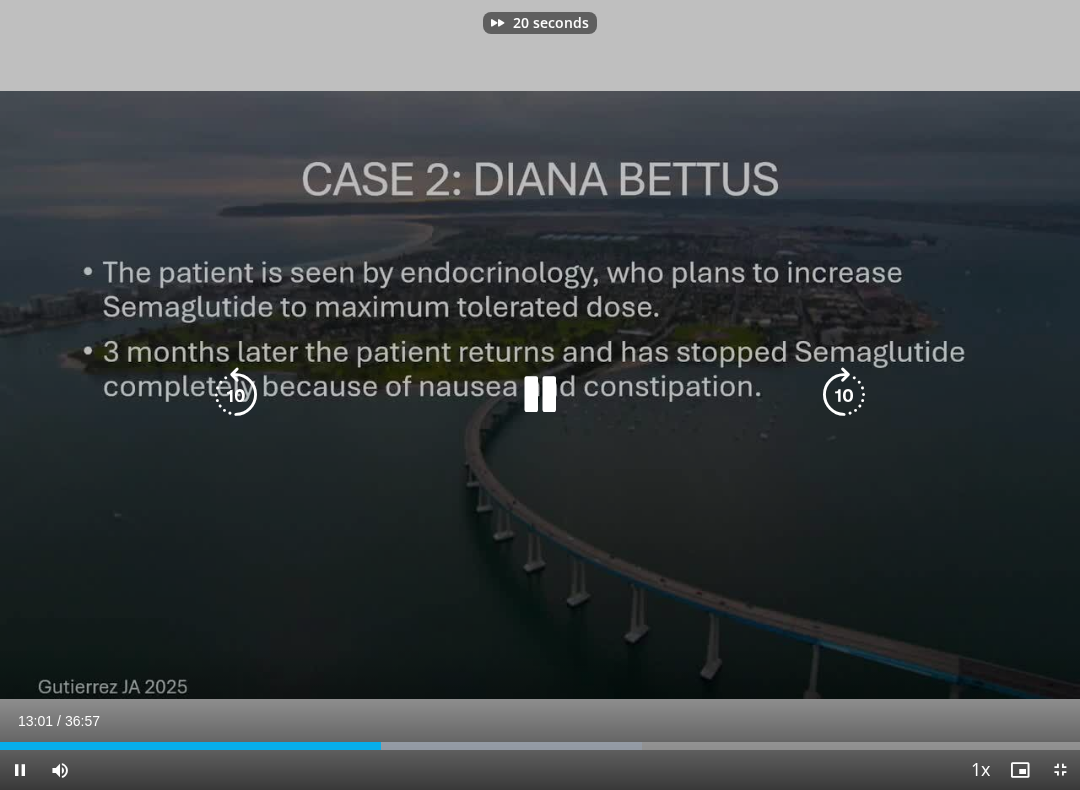 click at bounding box center [844, 395] 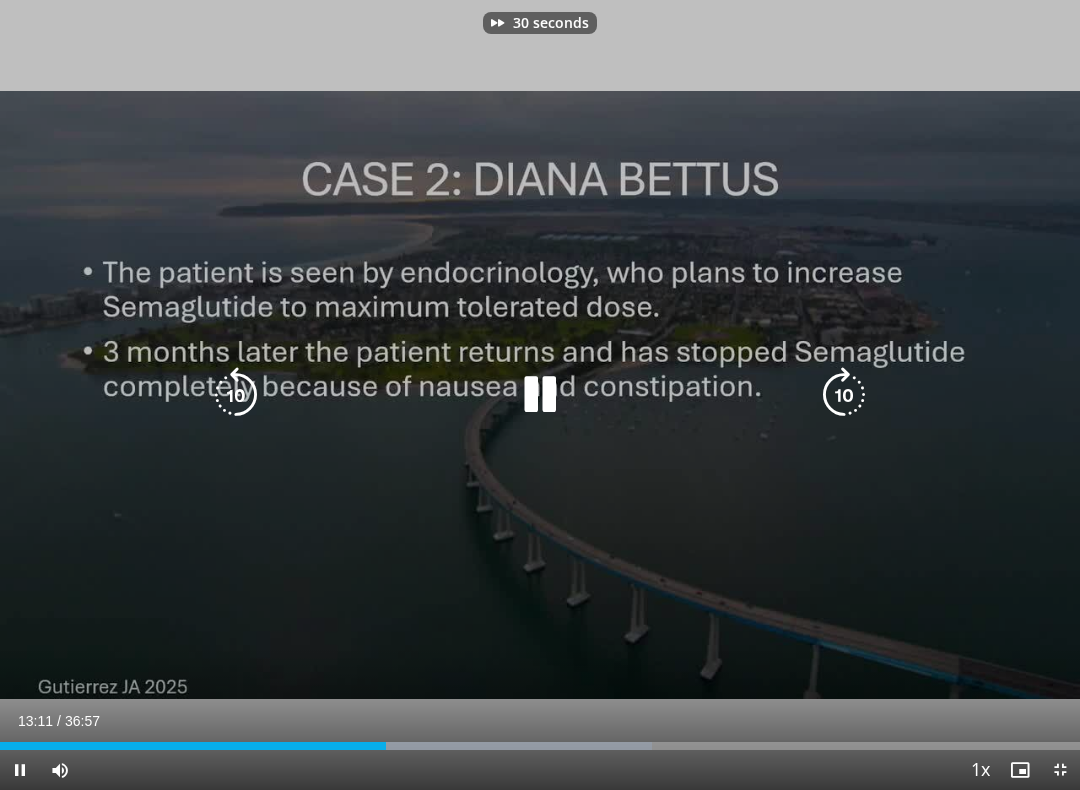 click at bounding box center [844, 395] 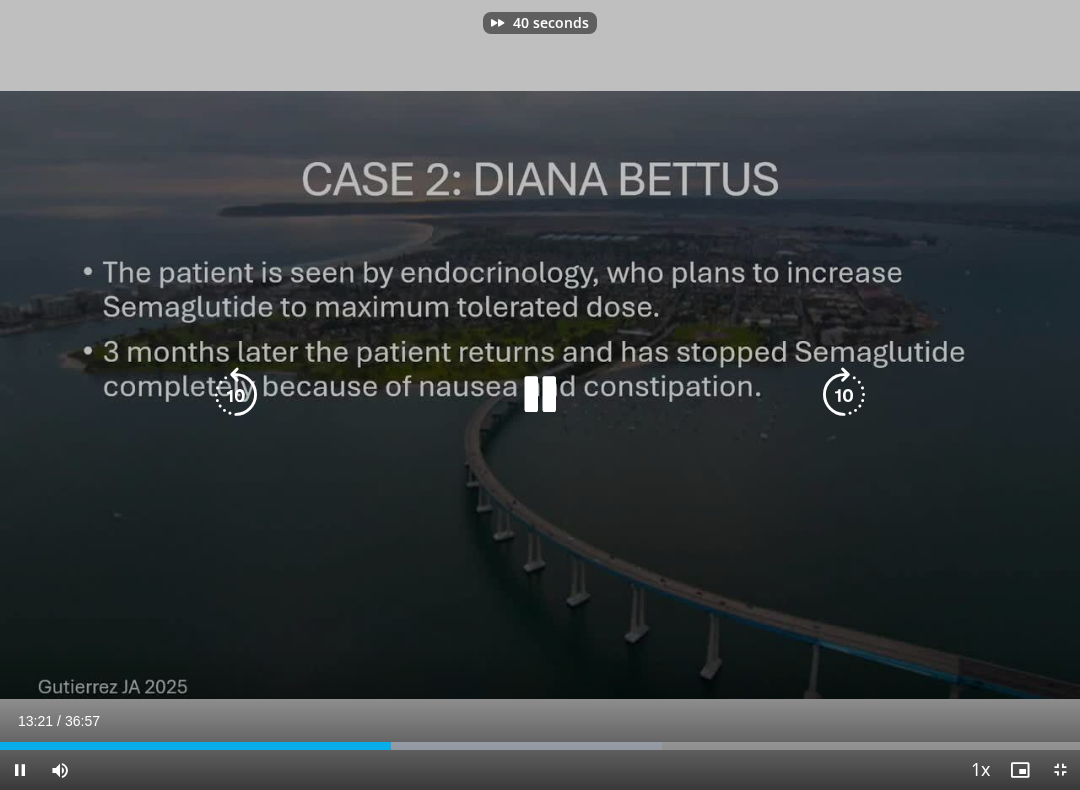 click at bounding box center (844, 395) 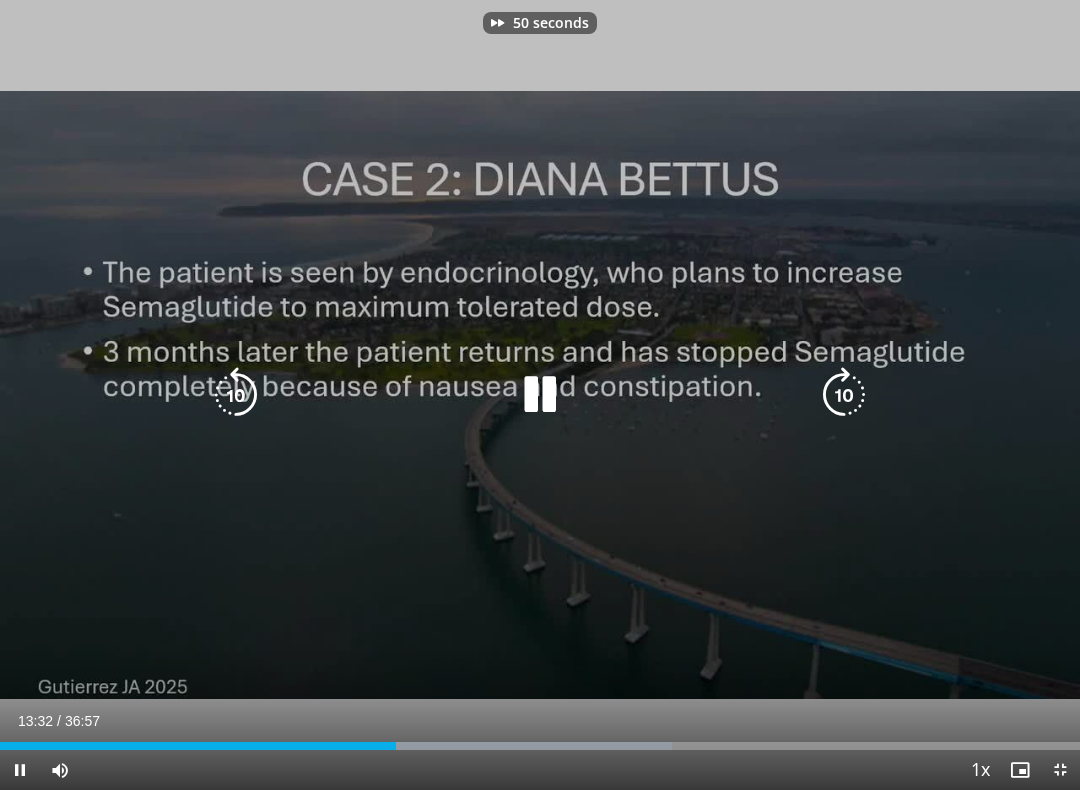 click at bounding box center [844, 395] 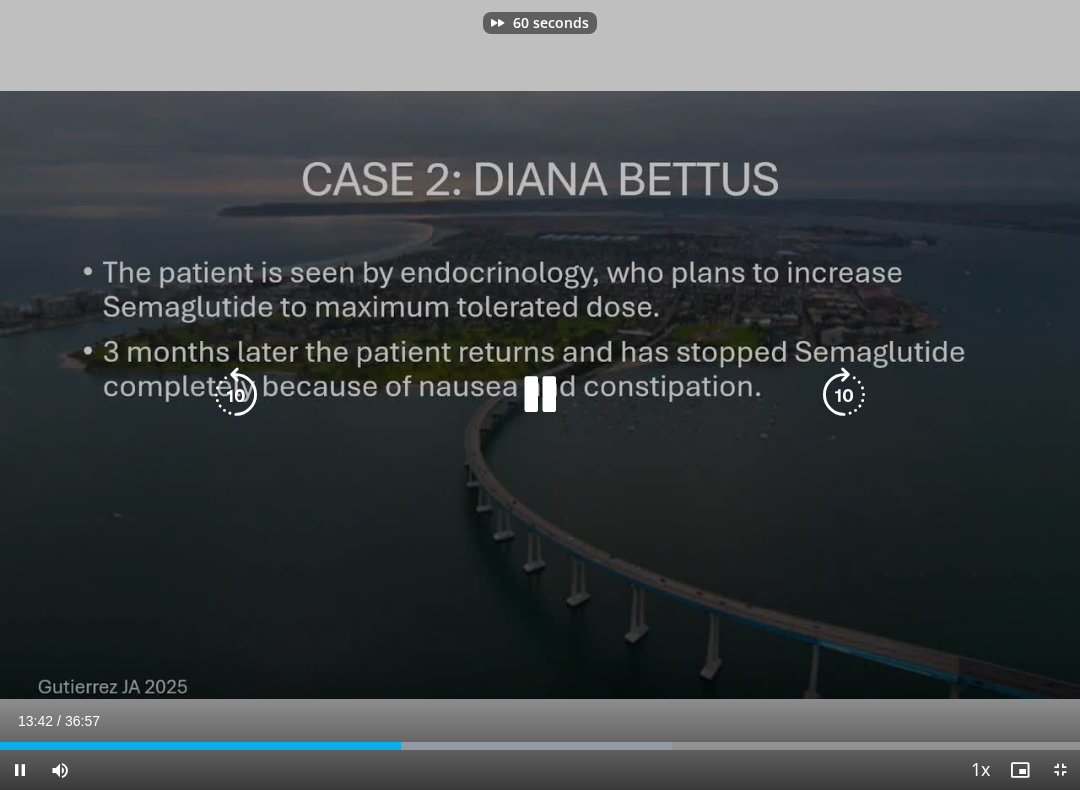 click at bounding box center (844, 395) 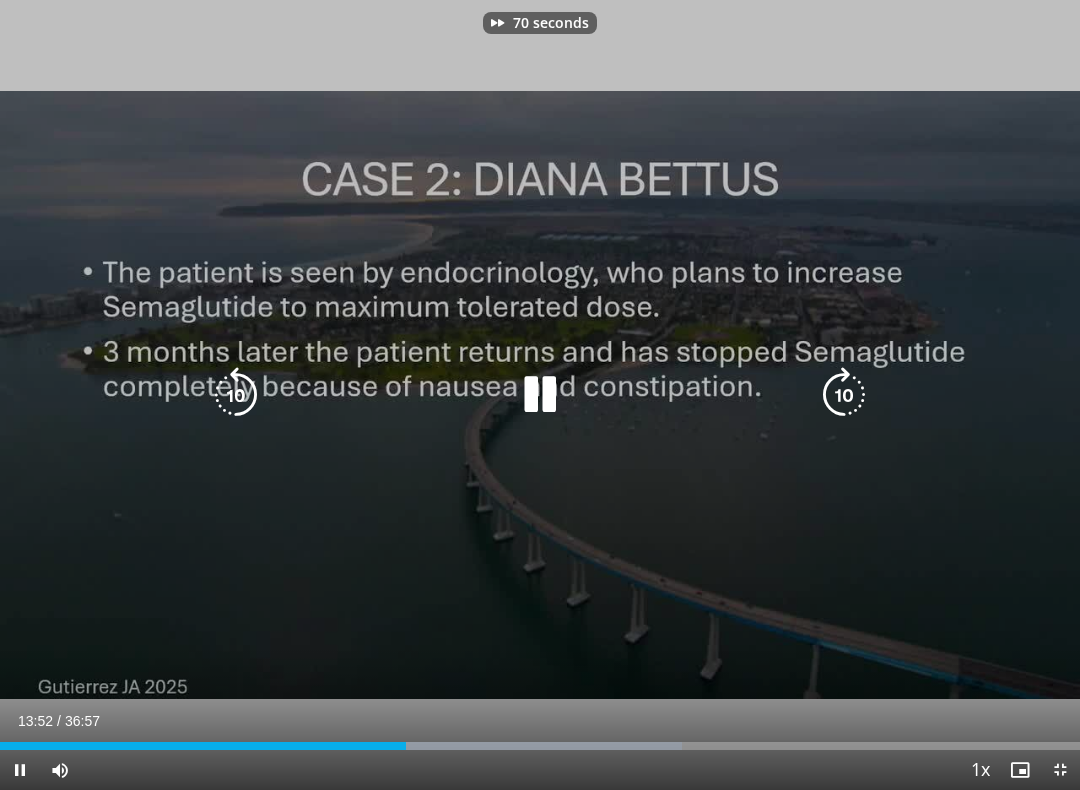 click at bounding box center (844, 395) 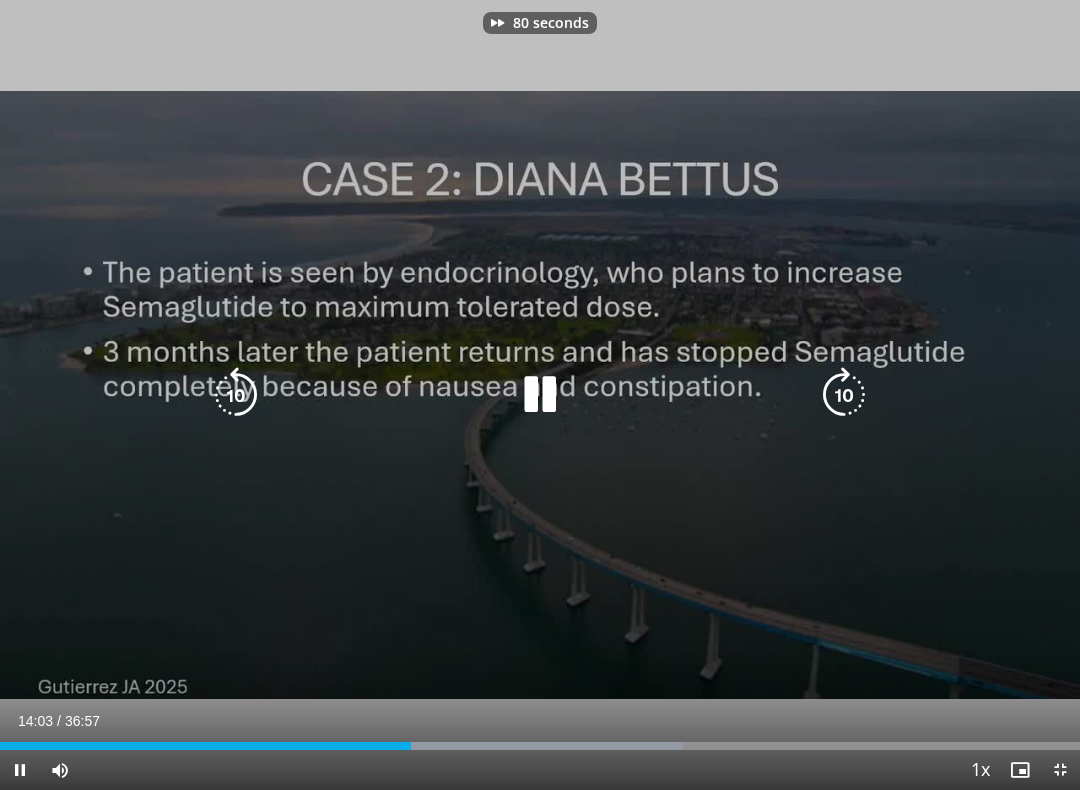 click at bounding box center [844, 395] 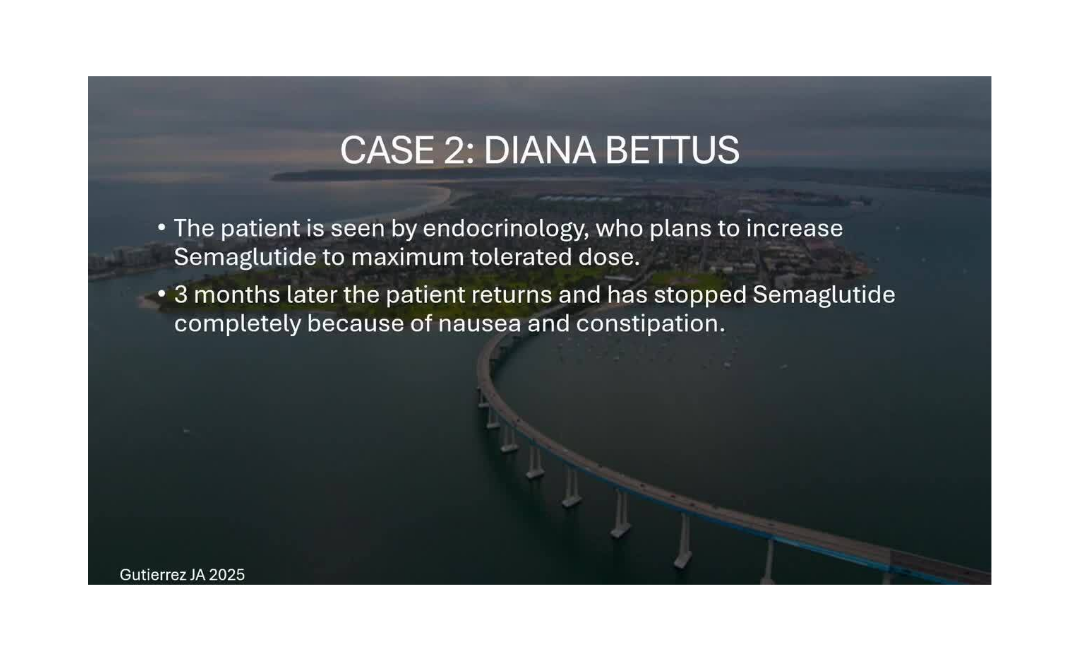 scroll, scrollTop: 0, scrollLeft: 0, axis: both 